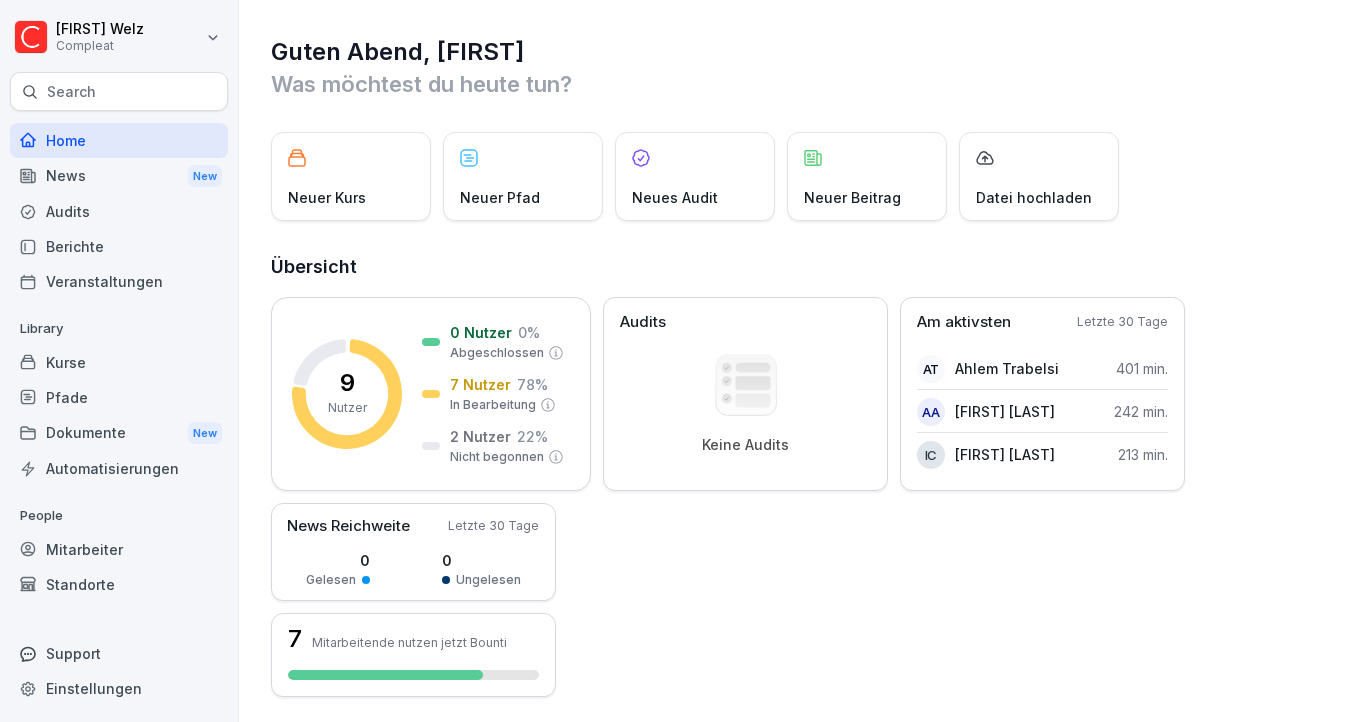 scroll, scrollTop: 0, scrollLeft: 0, axis: both 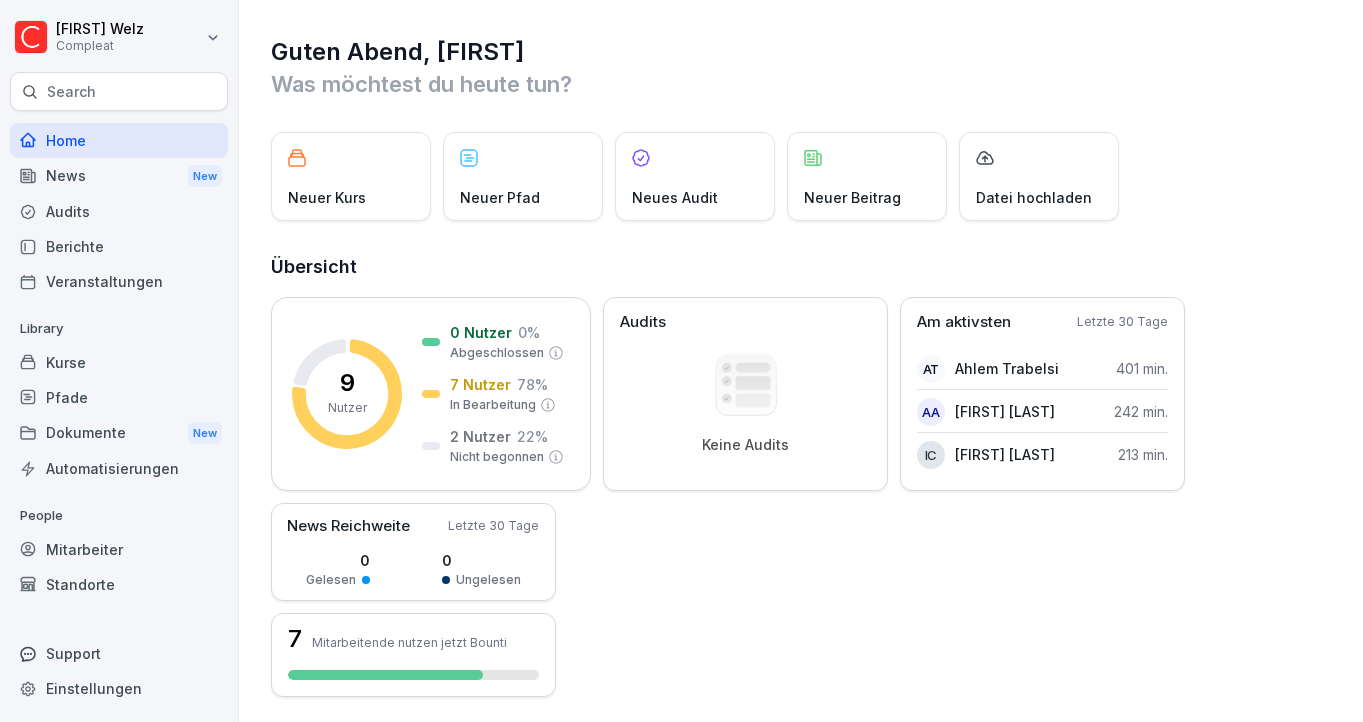 click on "Mitarbeiter" at bounding box center (119, 549) 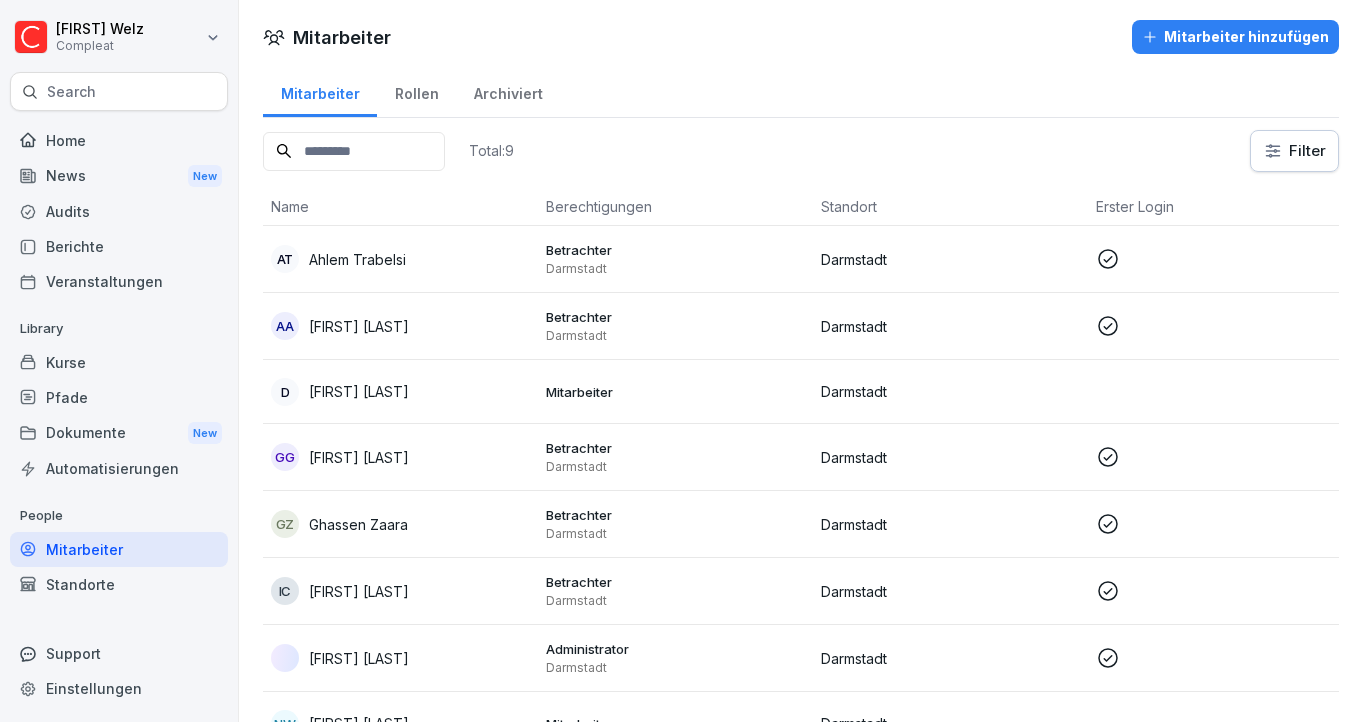 click on "Mitarbeiter hinzufügen" at bounding box center (1235, 37) 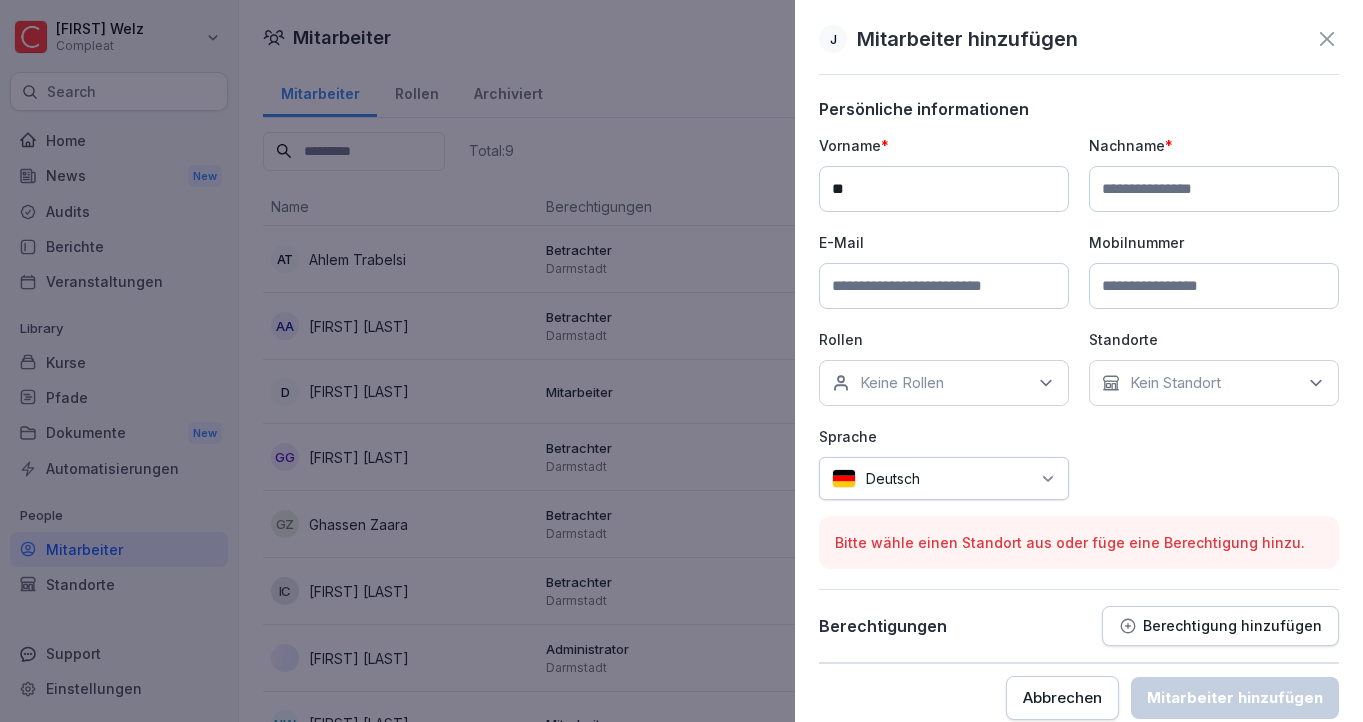 type on "*" 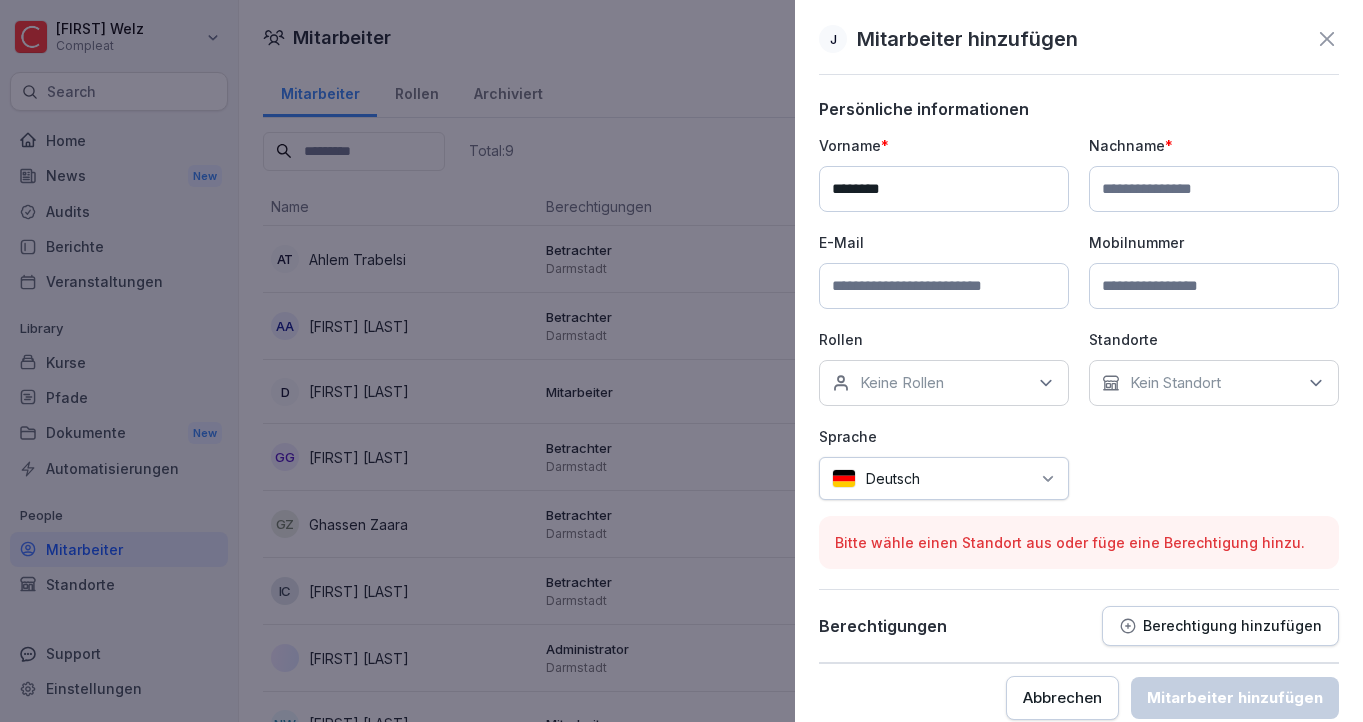 type on "*******" 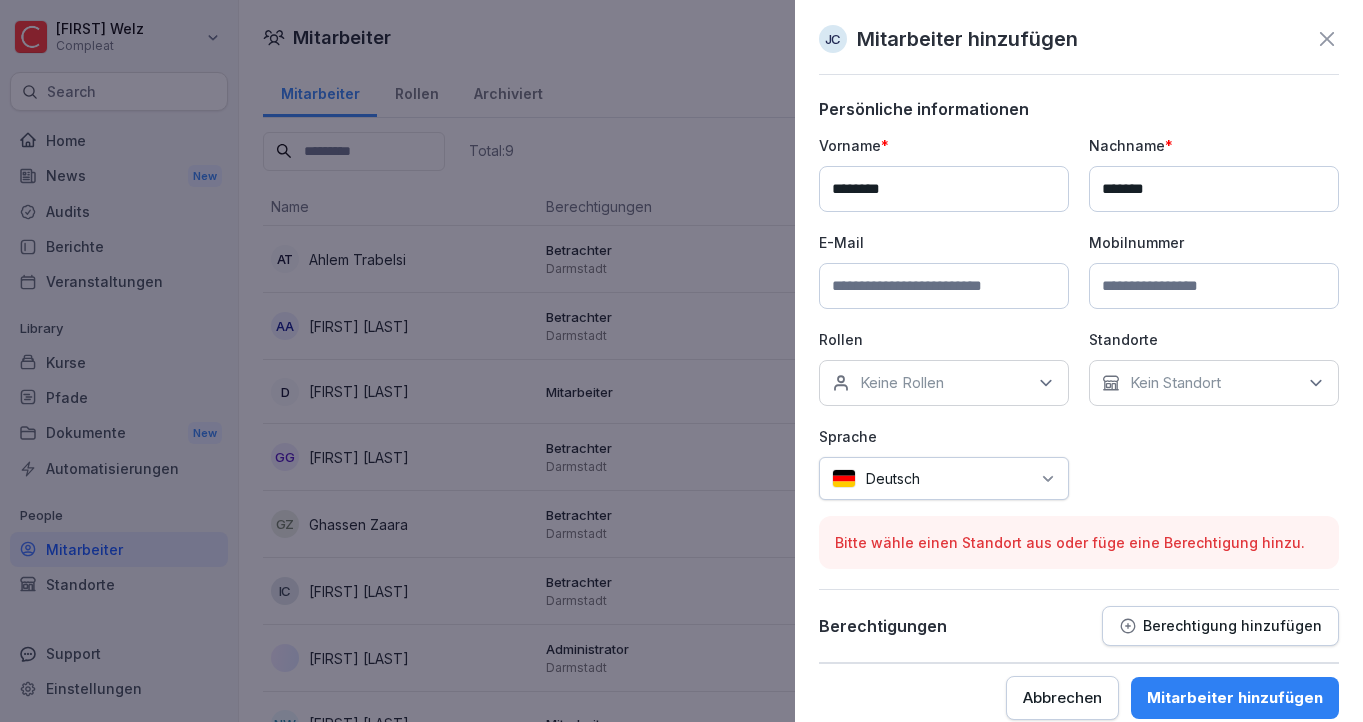 type on "*******" 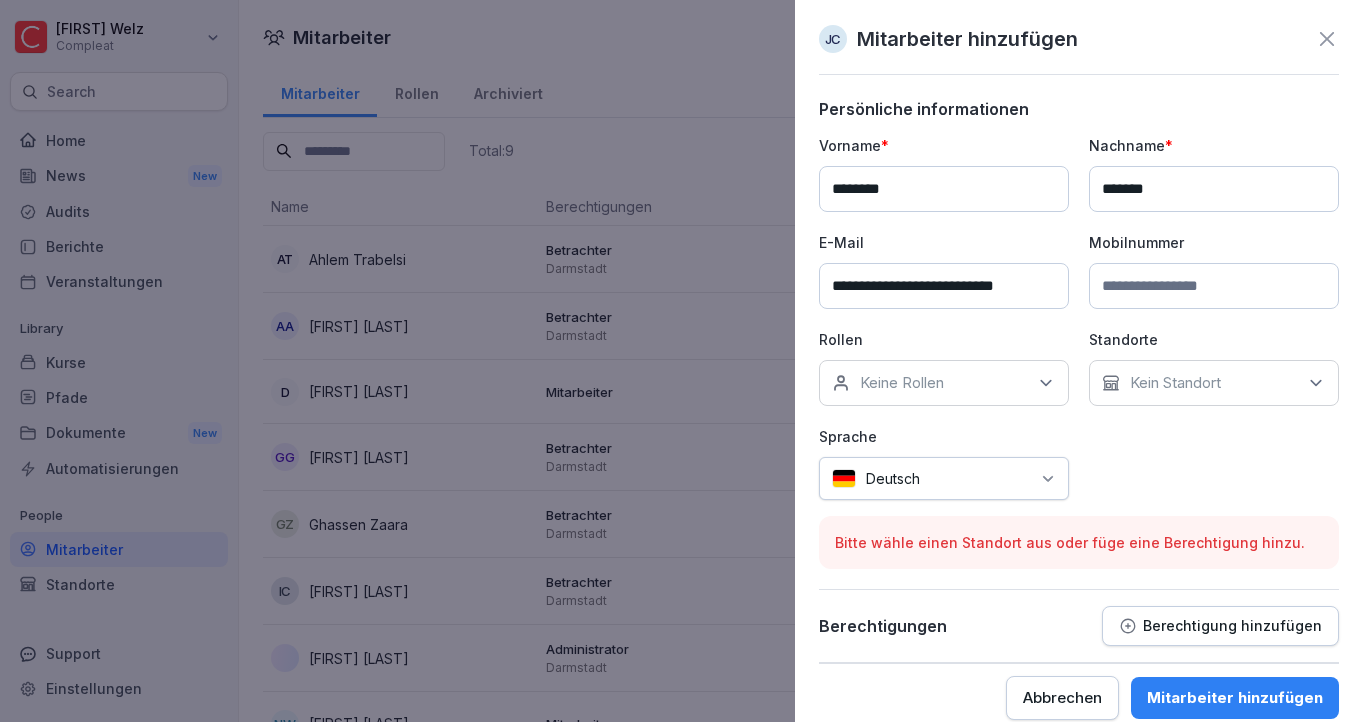 type on "**********" 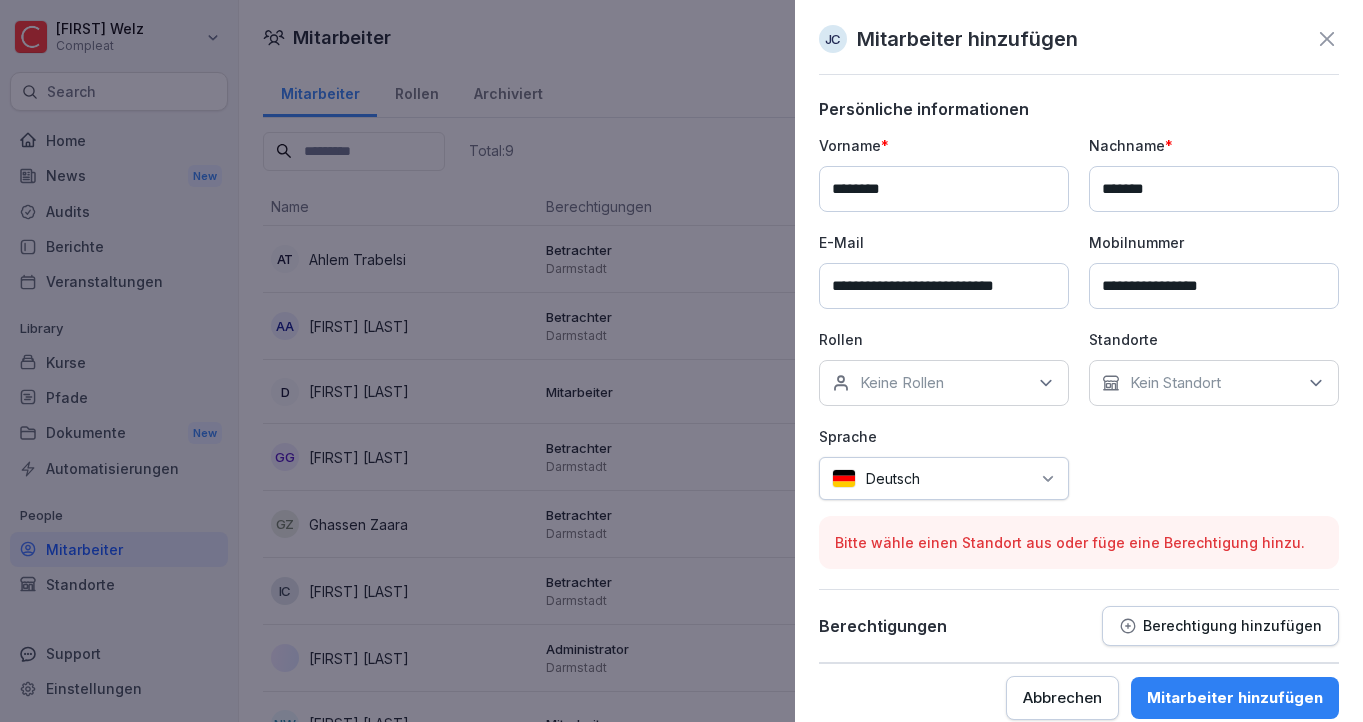 click on "**********" at bounding box center [1214, 286] 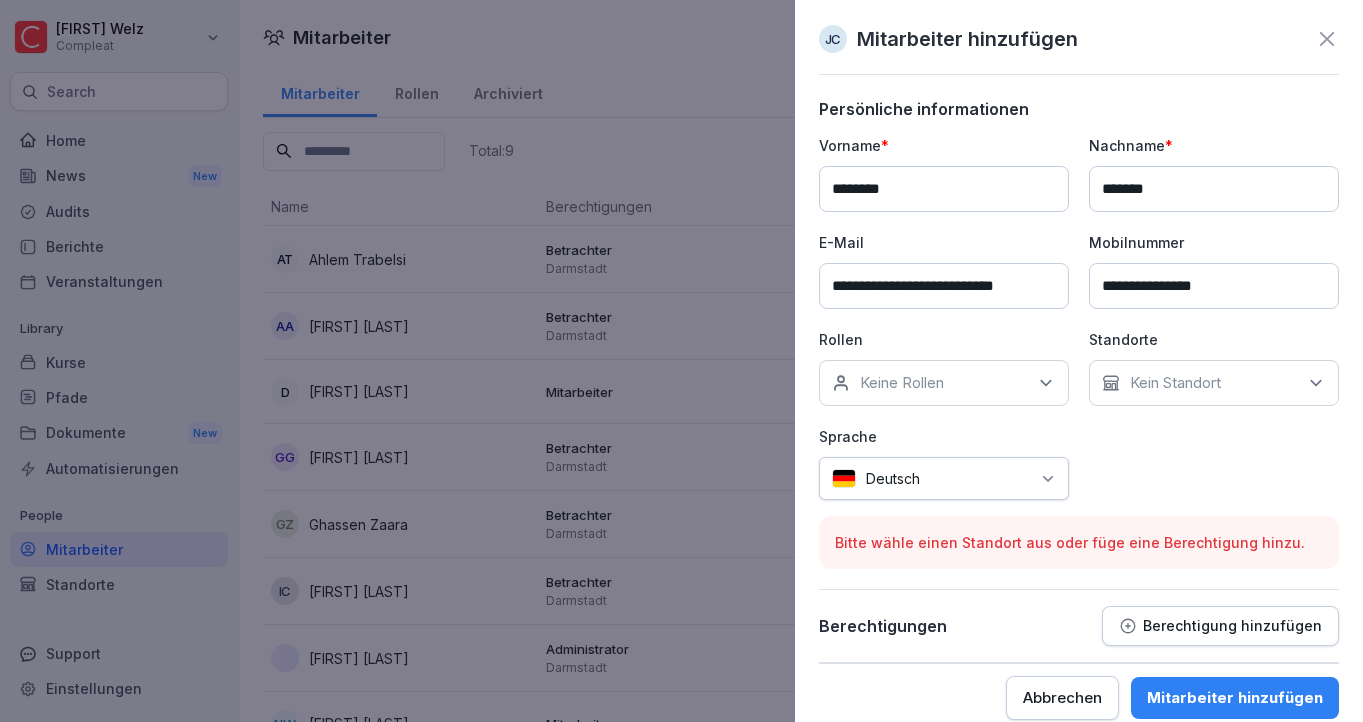 type on "**********" 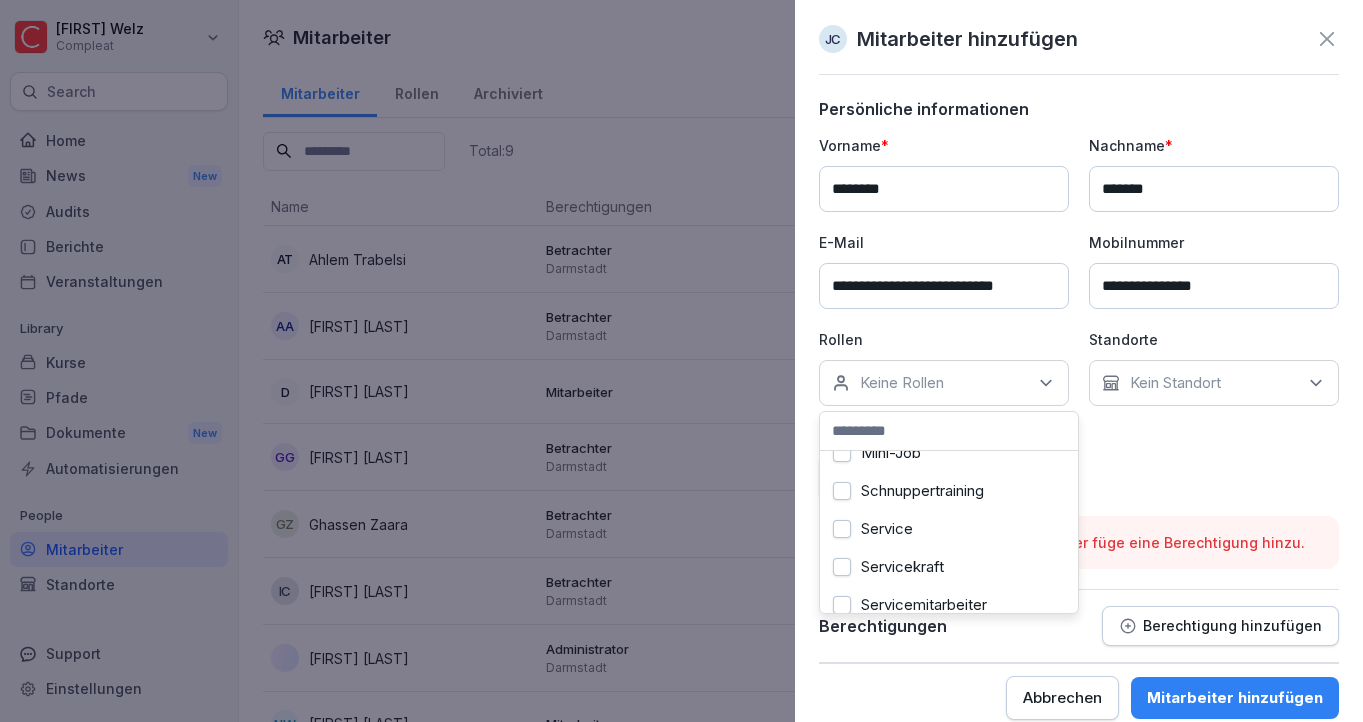 scroll, scrollTop: 175, scrollLeft: 0, axis: vertical 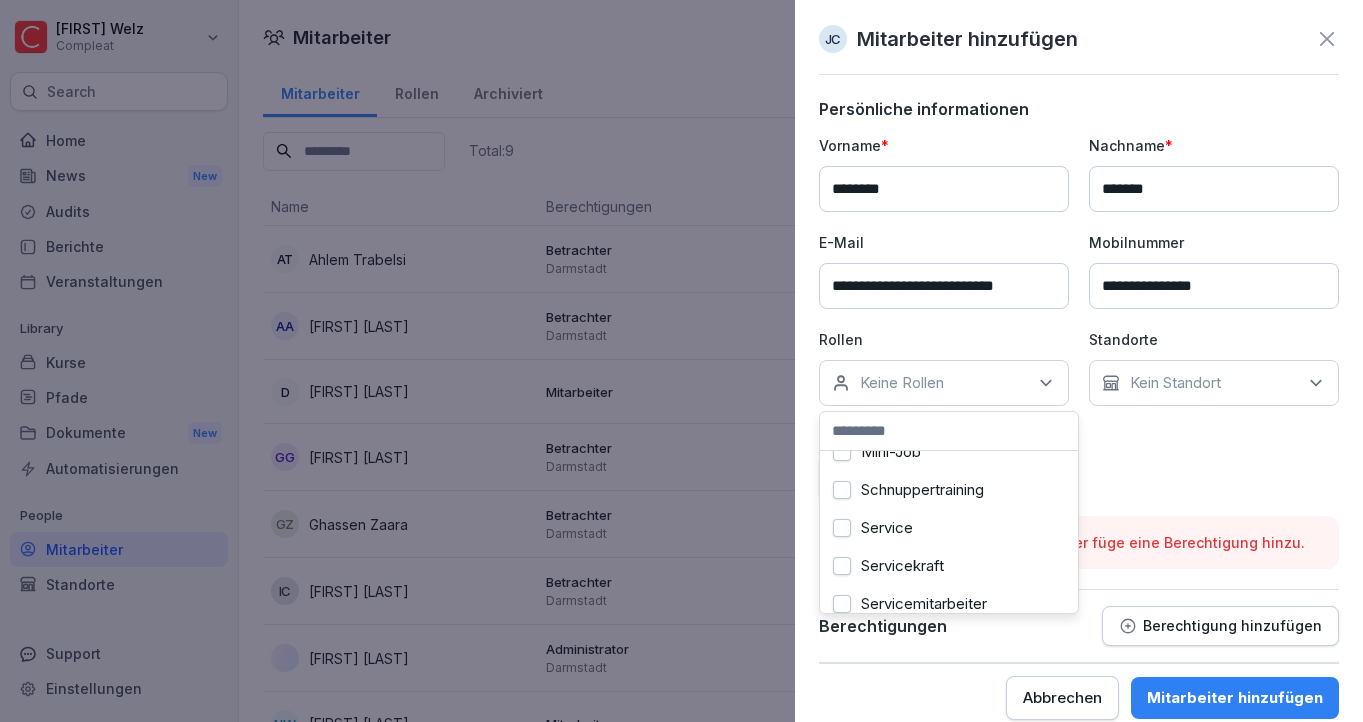 click on "Servicekraft" at bounding box center (842, 566) 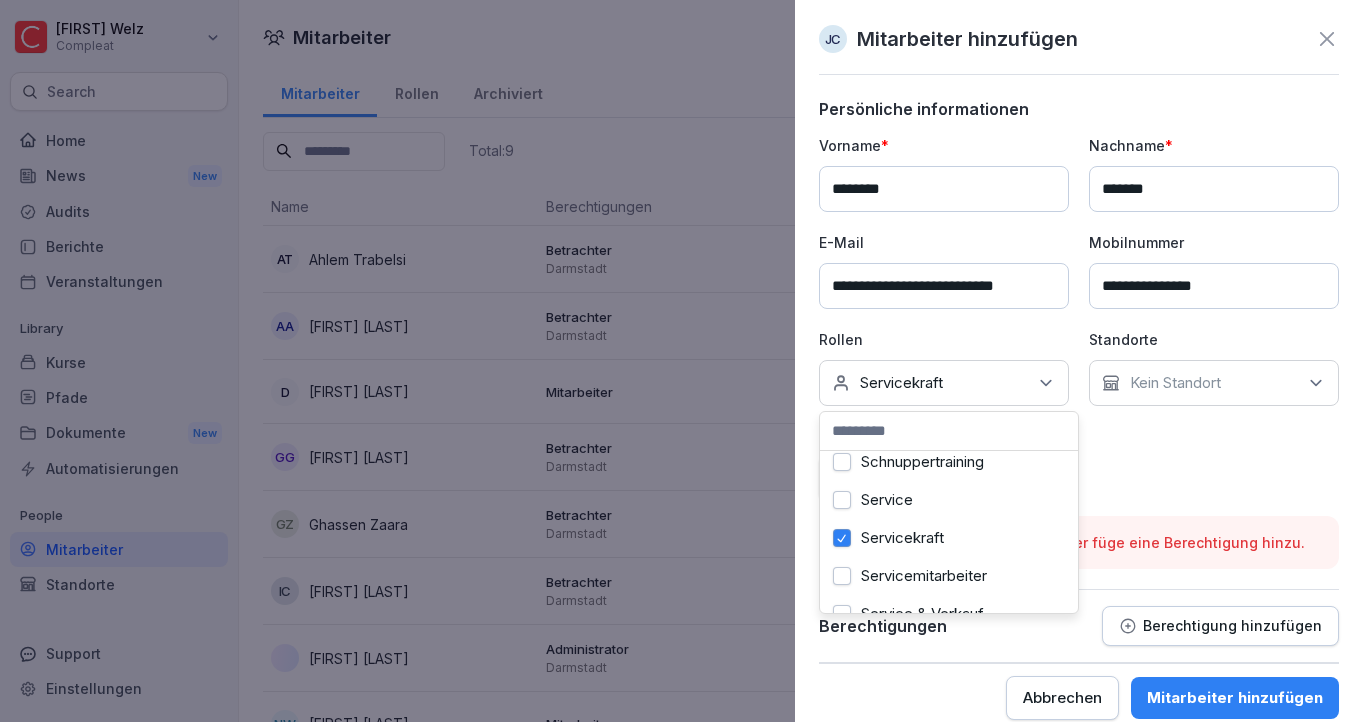 scroll, scrollTop: 207, scrollLeft: 0, axis: vertical 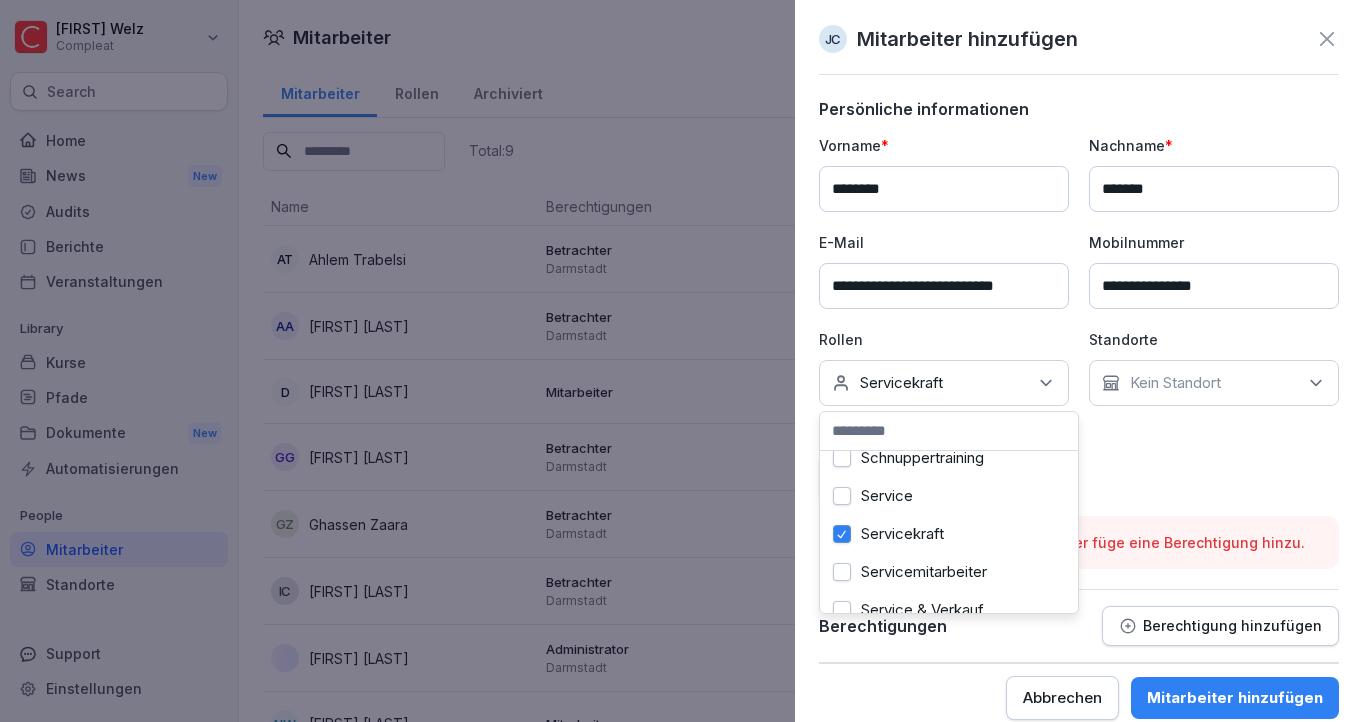 click on "Servicemitarbeiter" at bounding box center [949, 572] 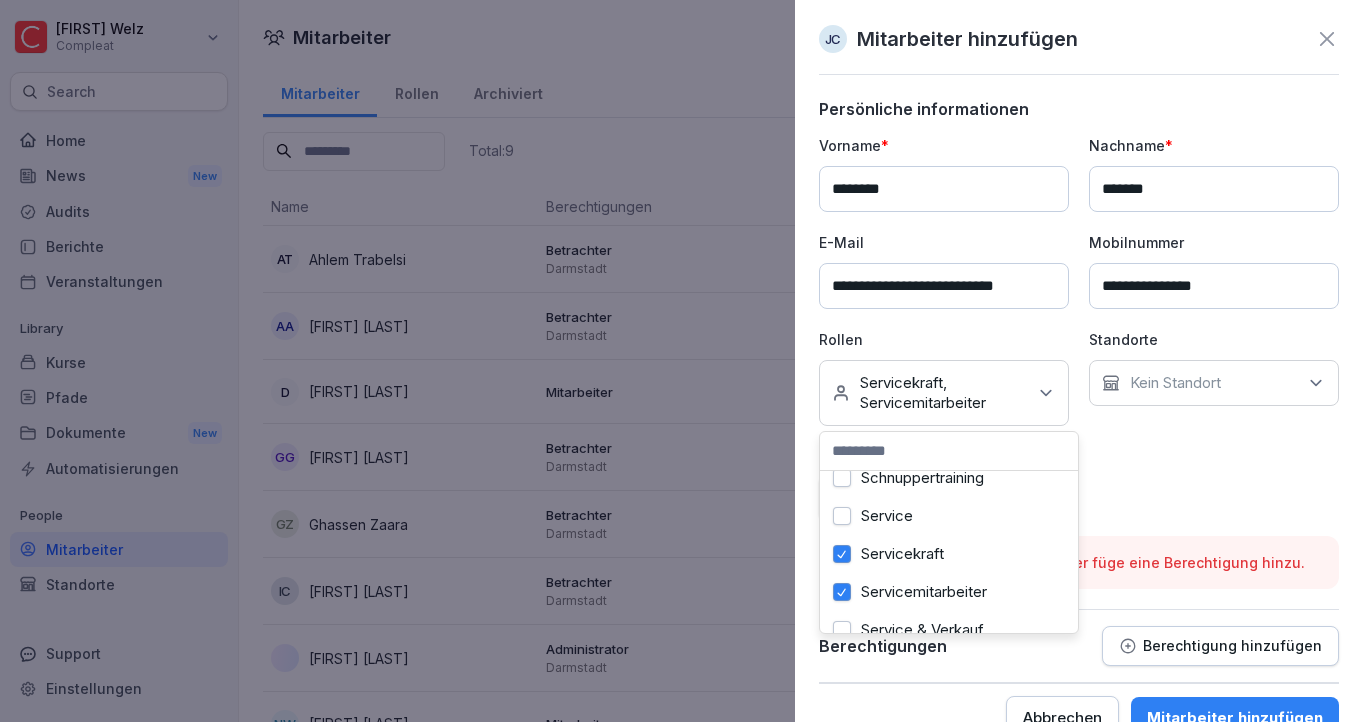 click on "Servicekraft" at bounding box center (949, 554) 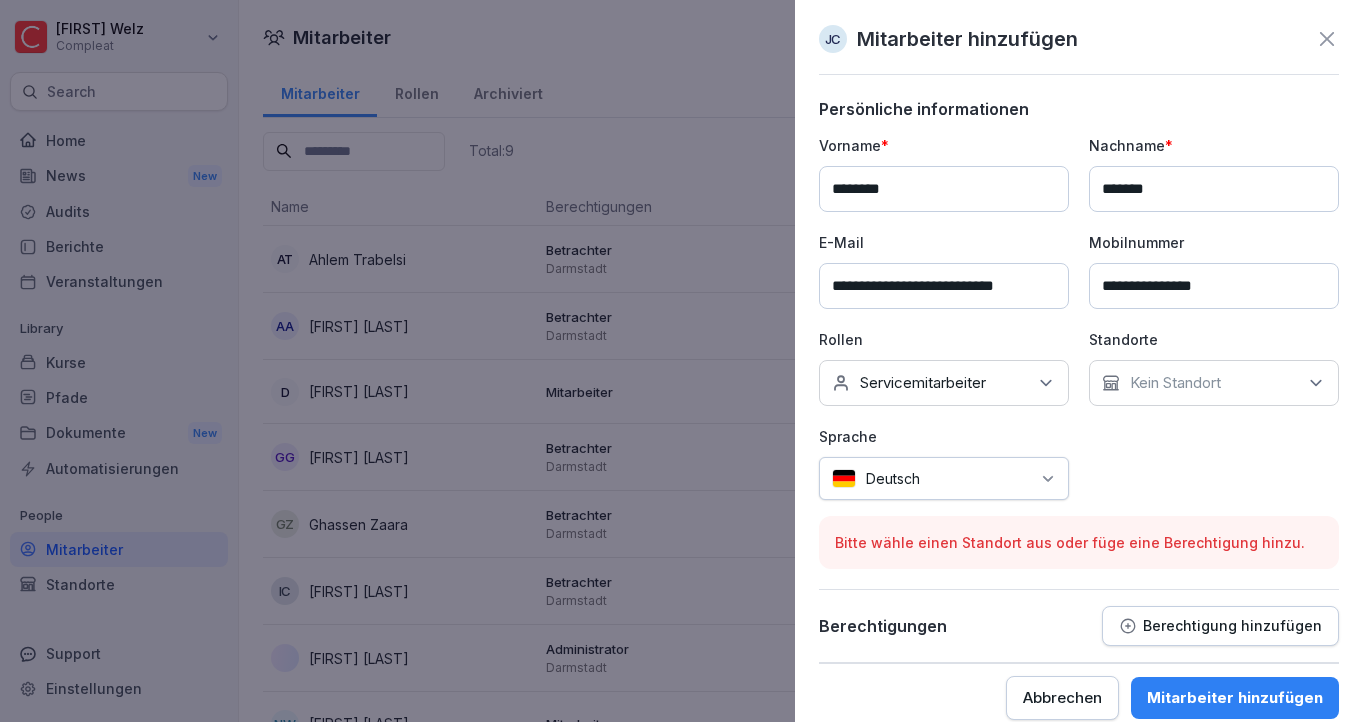 click on "Kein Standort" at bounding box center (1214, 383) 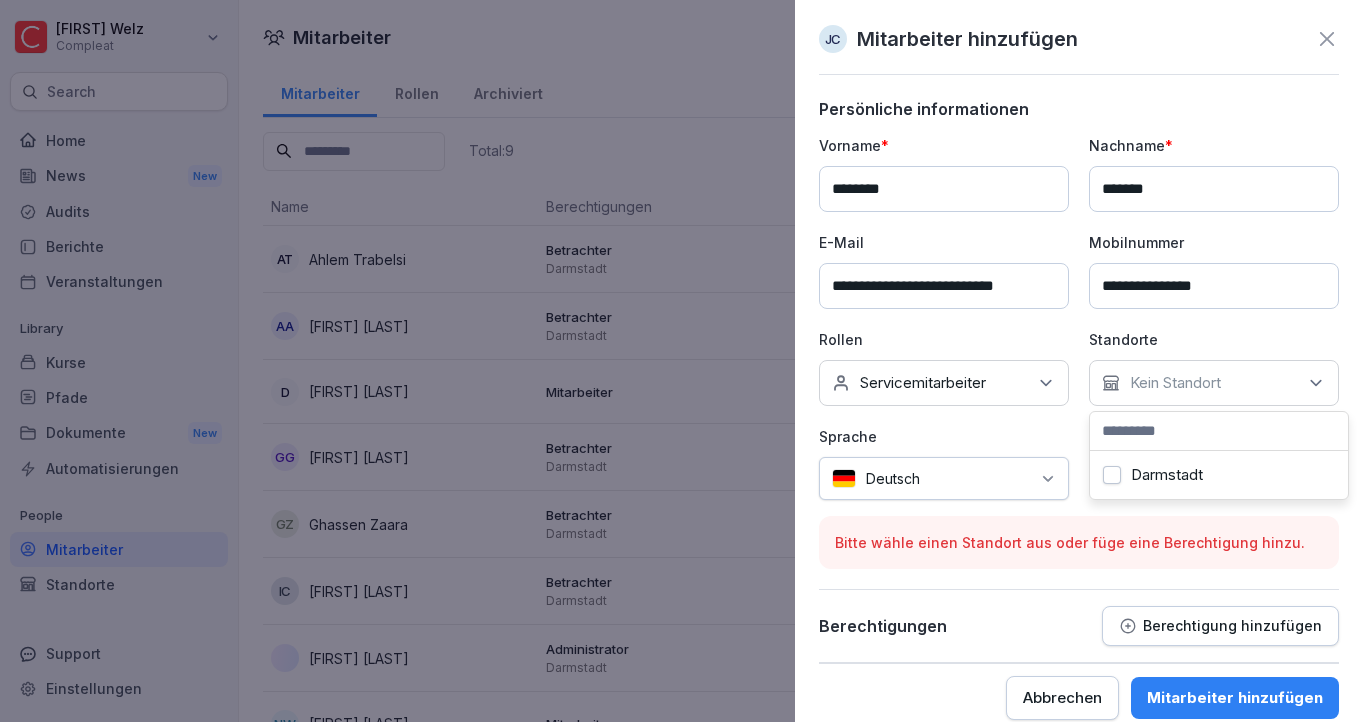 click on "Darmstadt" at bounding box center [1167, 475] 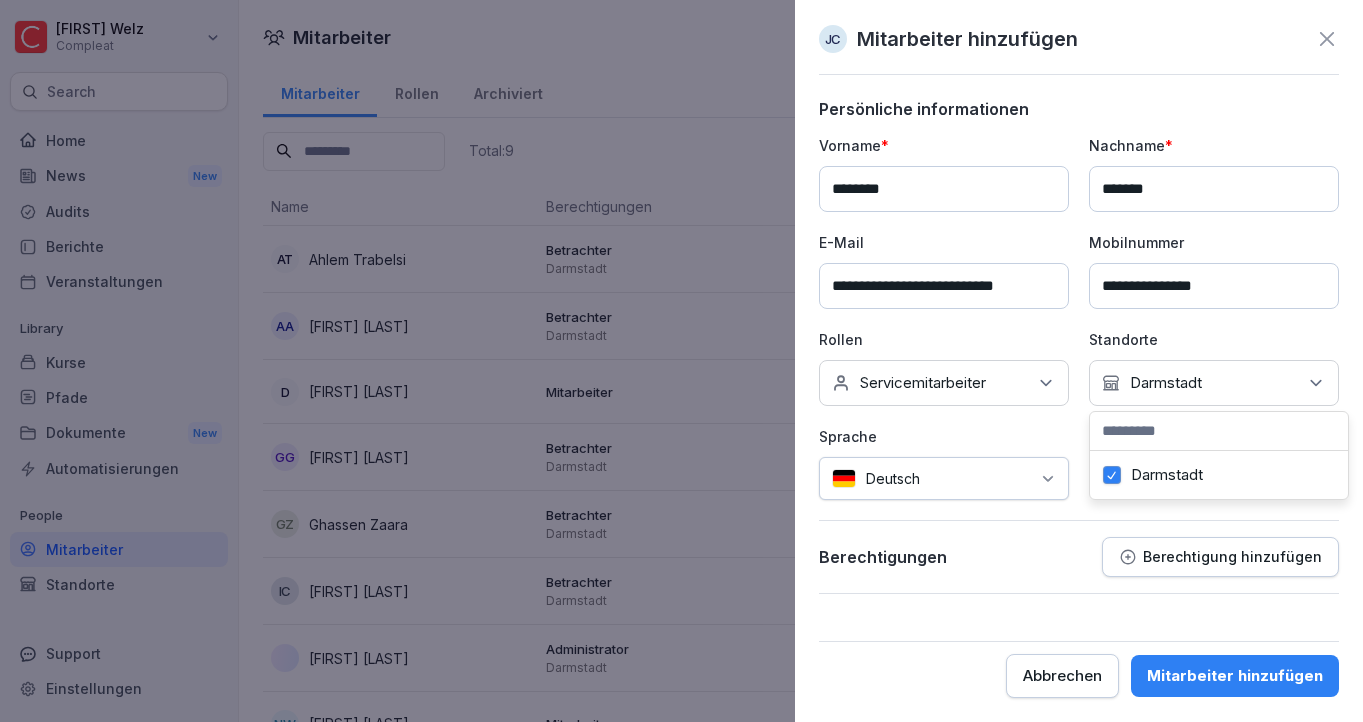 click on "Berechtigung hinzufügen" at bounding box center (1232, 557) 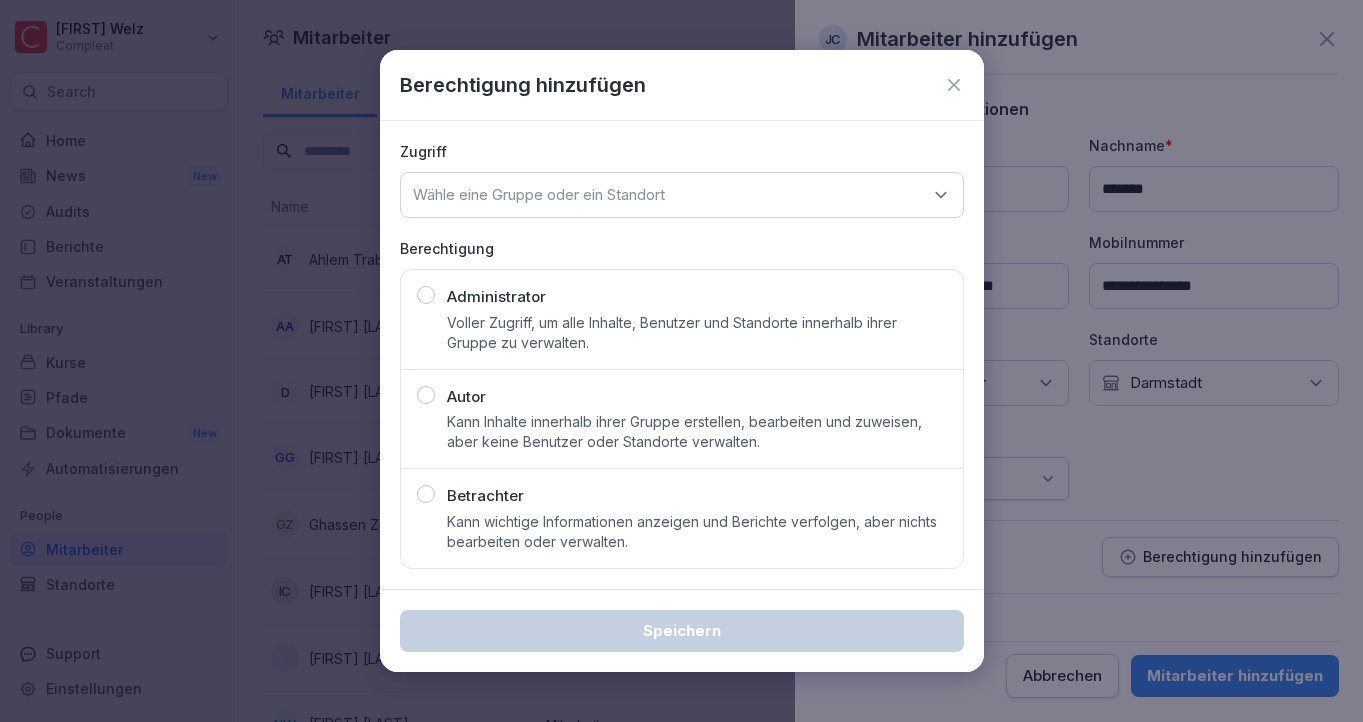 click on "Kann wichtige Informationen anzeigen und Berichte verfolgen, aber nichts bearbeiten oder verwalten." at bounding box center (697, 532) 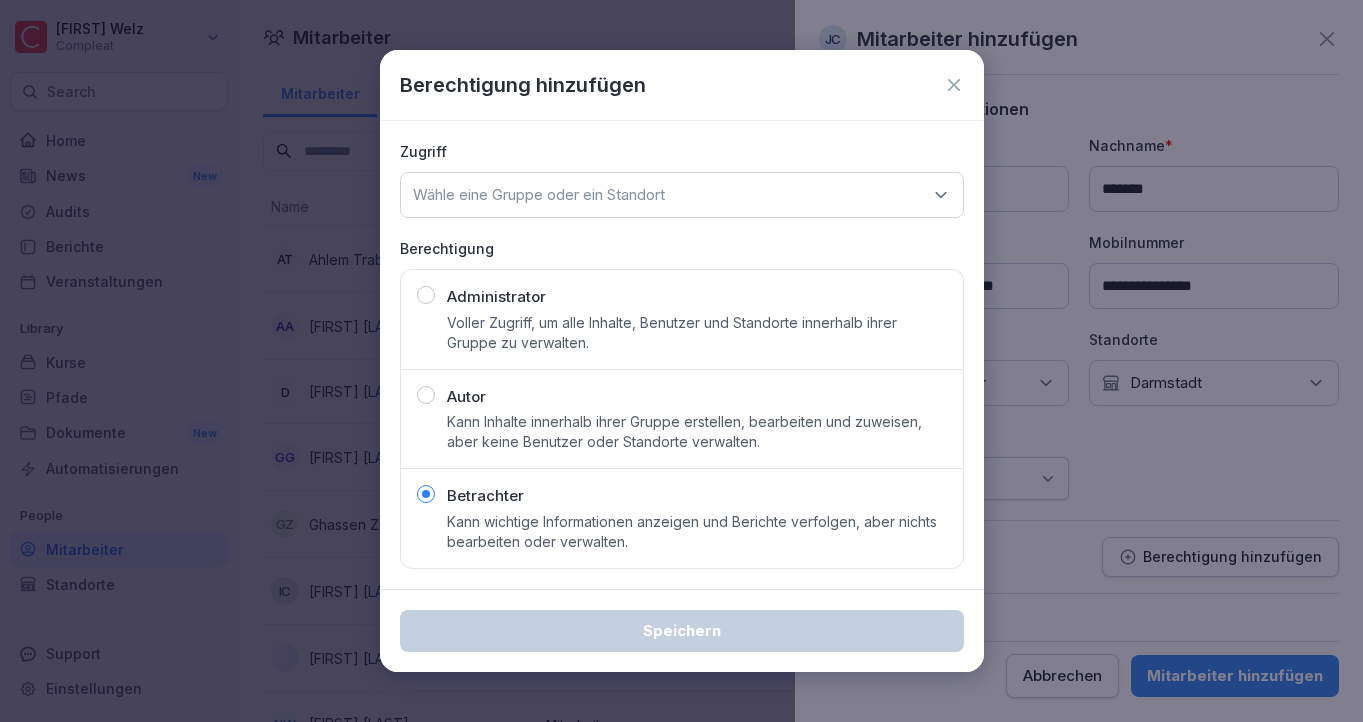 click on "Wähle eine Gruppe oder ein Standort" at bounding box center [682, 195] 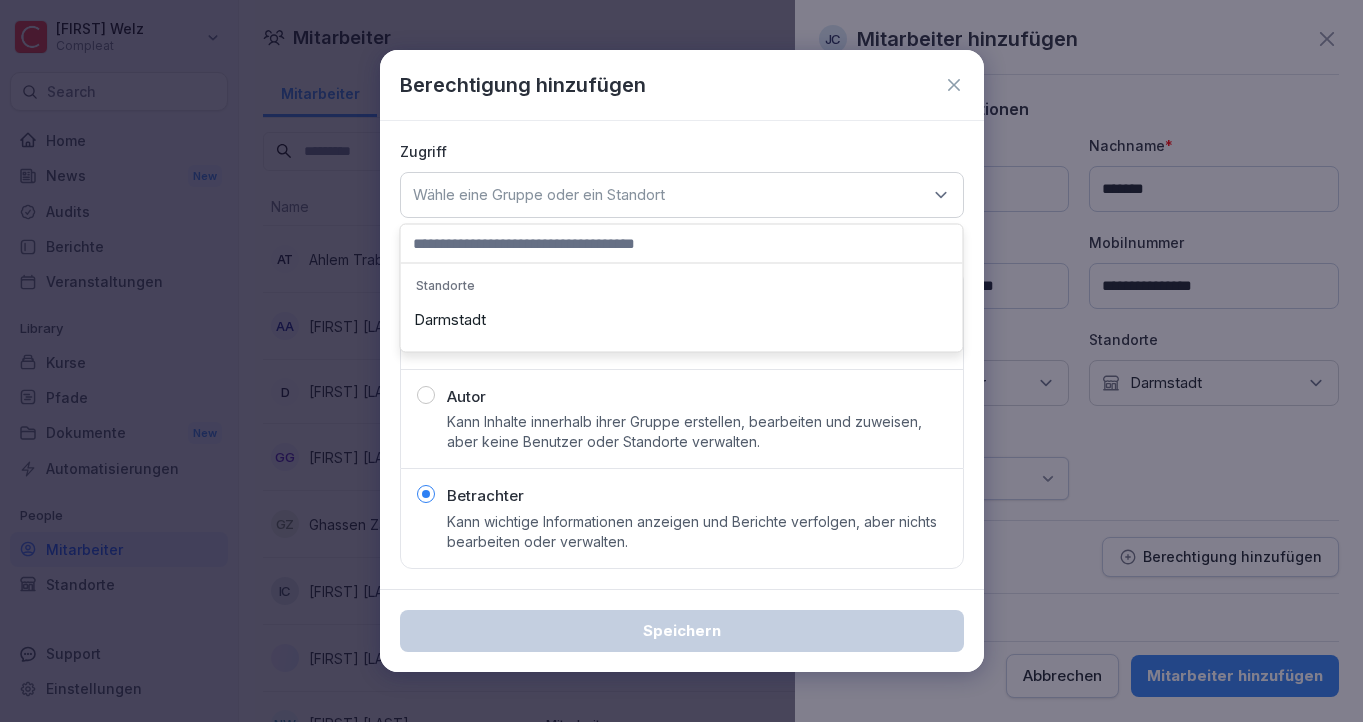 click on "Standorte" at bounding box center (682, 285) 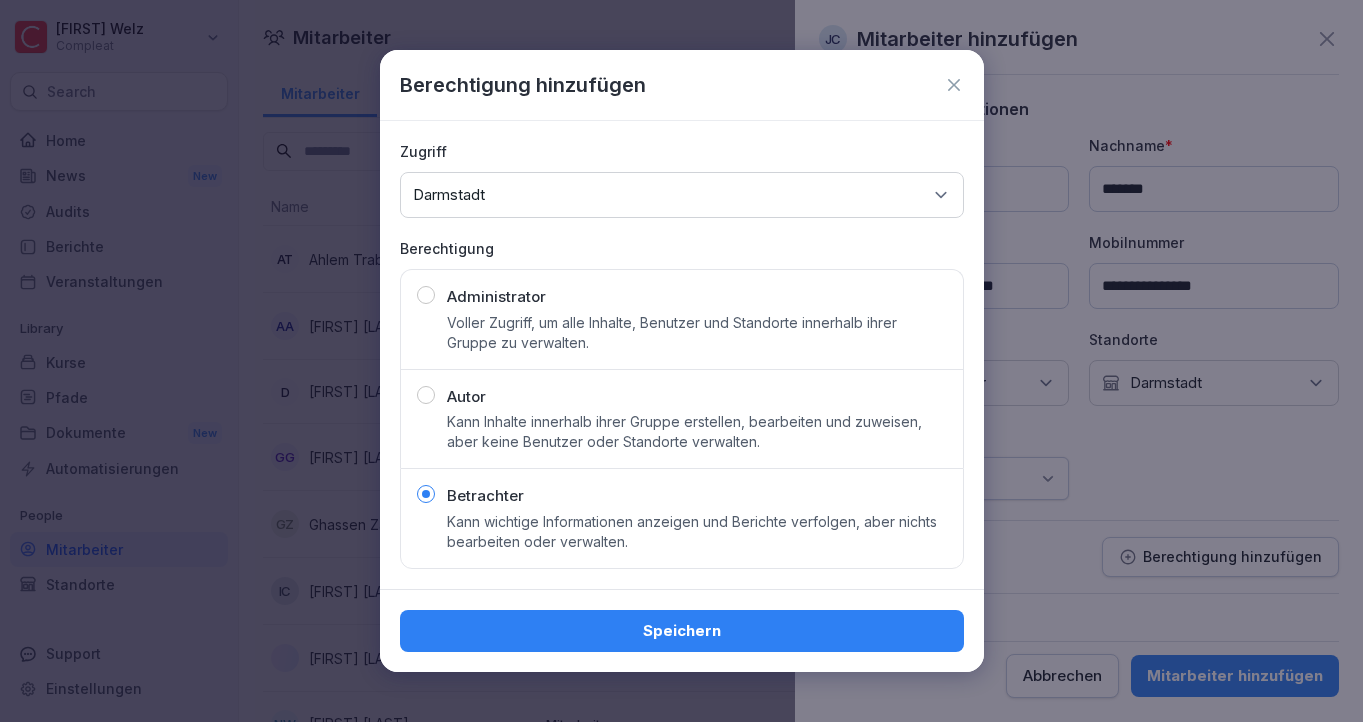 click on "Speichern" at bounding box center [682, 631] 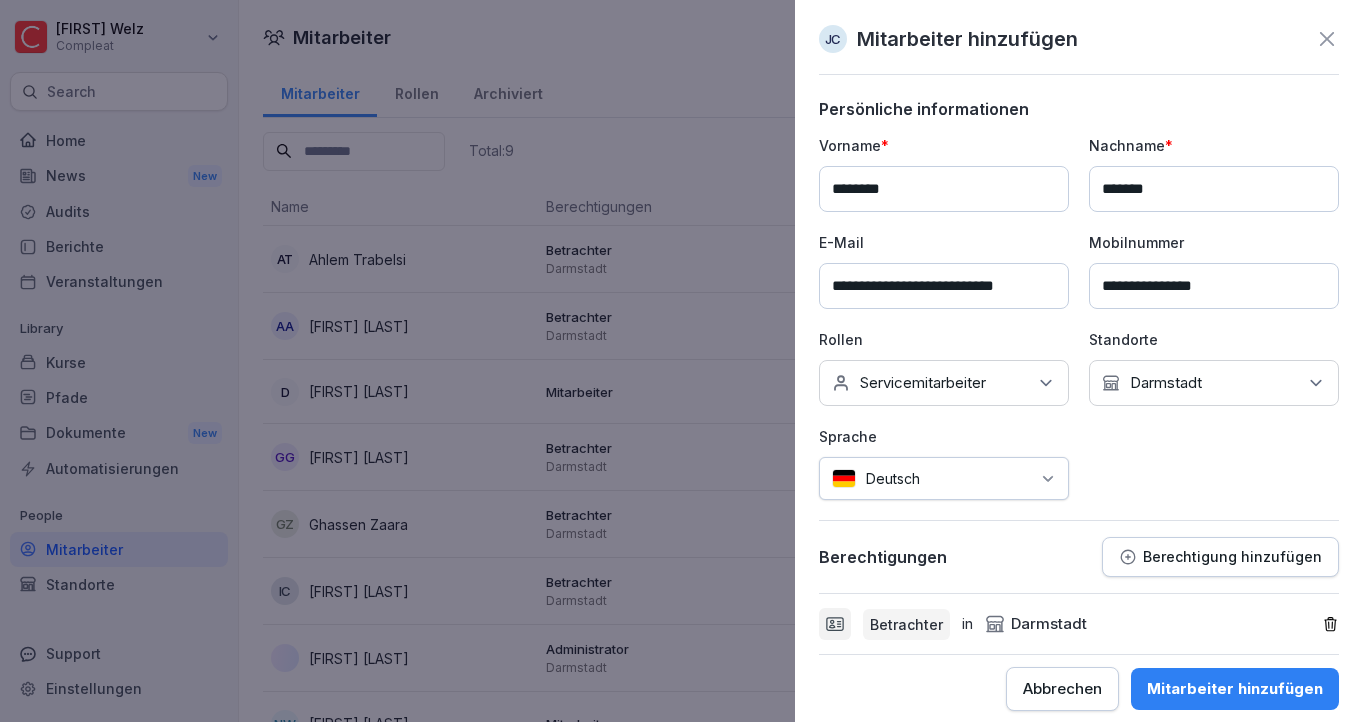 scroll, scrollTop: 13, scrollLeft: 0, axis: vertical 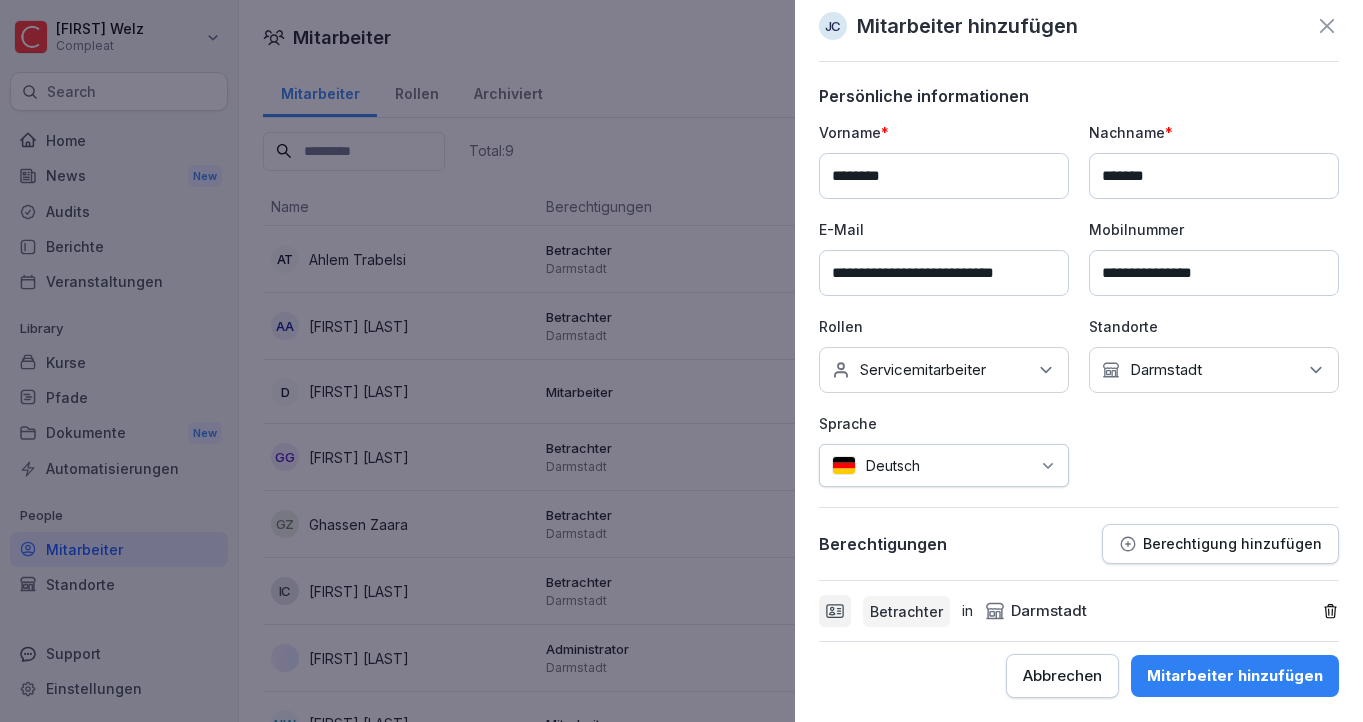 click on "Abbrechen Mitarbeiter hinzufügen" at bounding box center [1079, 669] 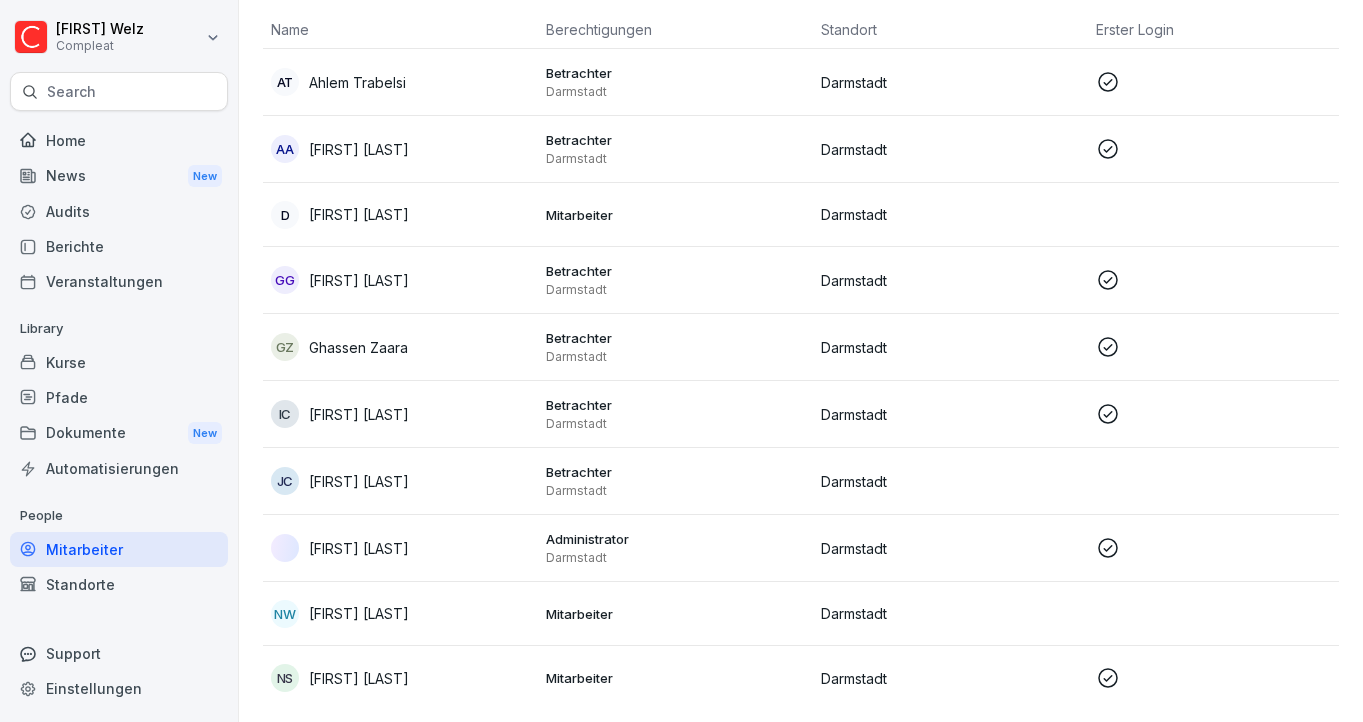 scroll, scrollTop: 181, scrollLeft: 0, axis: vertical 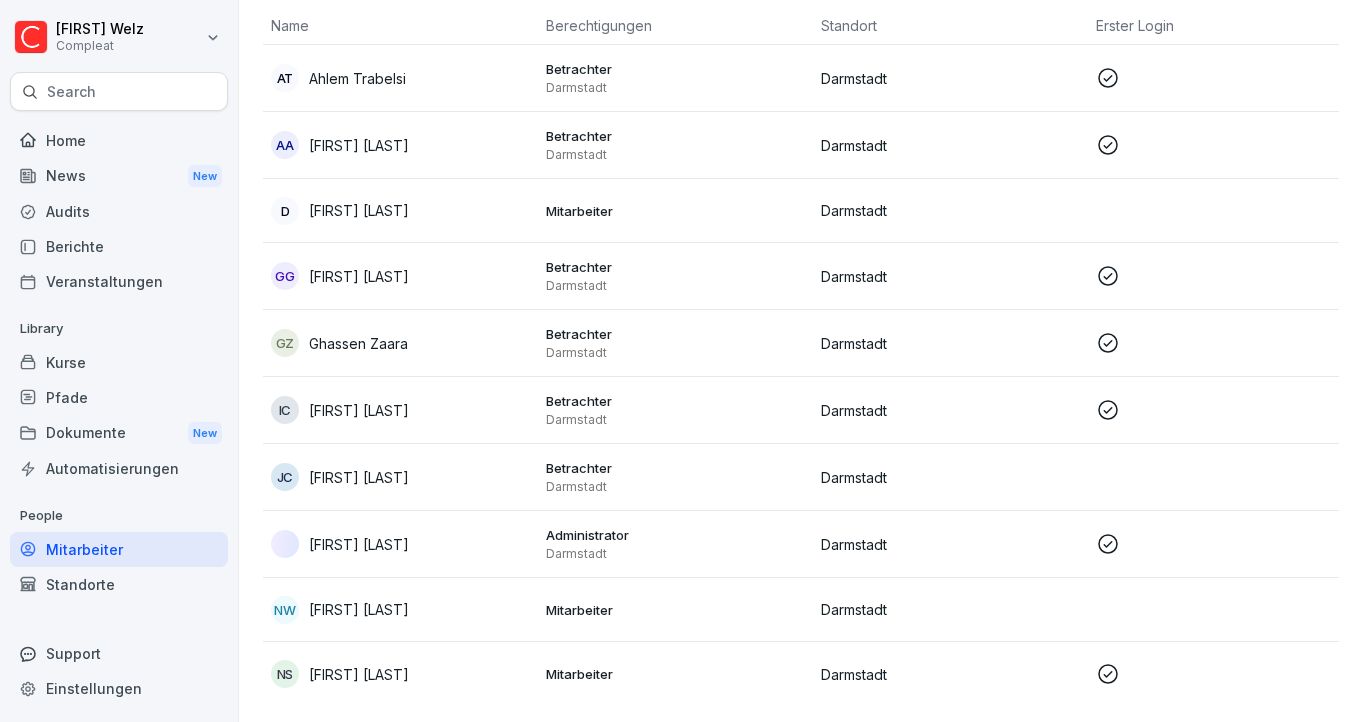 click on "Mitarbeiter" at bounding box center [675, 610] 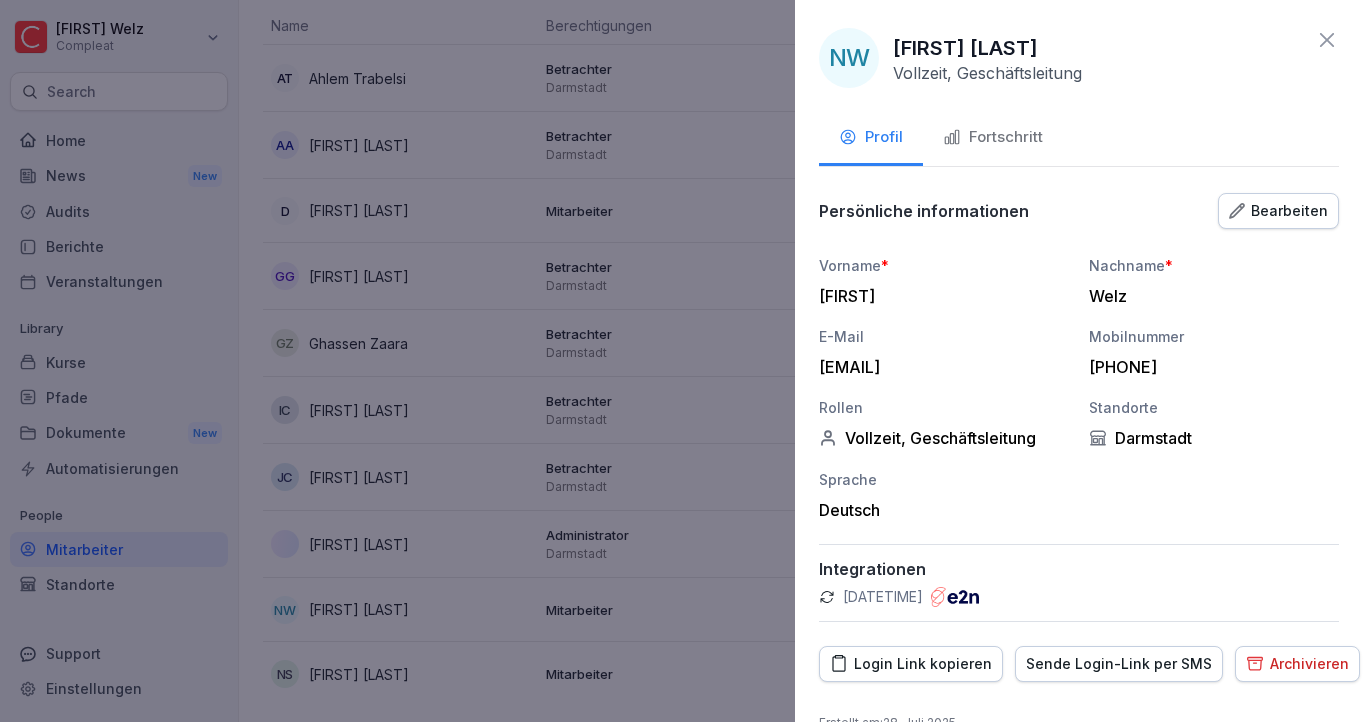 click at bounding box center [681, 361] 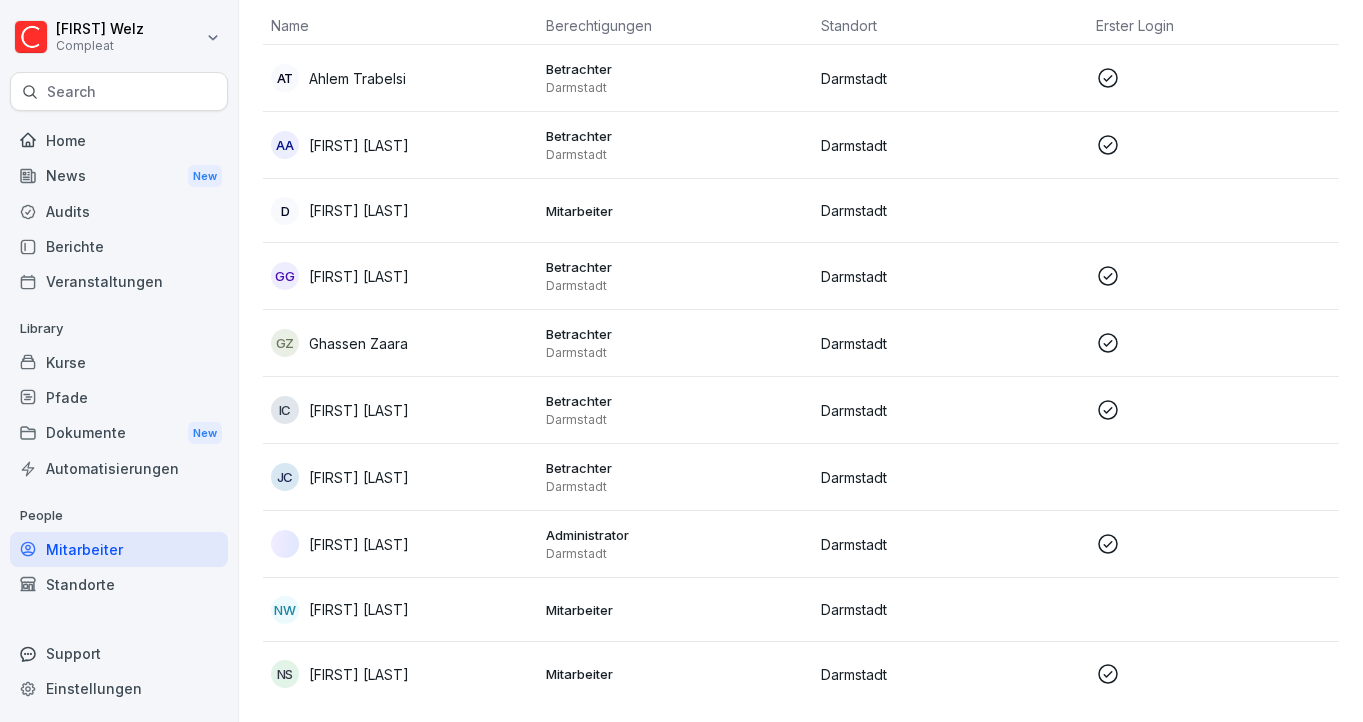 click on "Administrator" at bounding box center [675, 535] 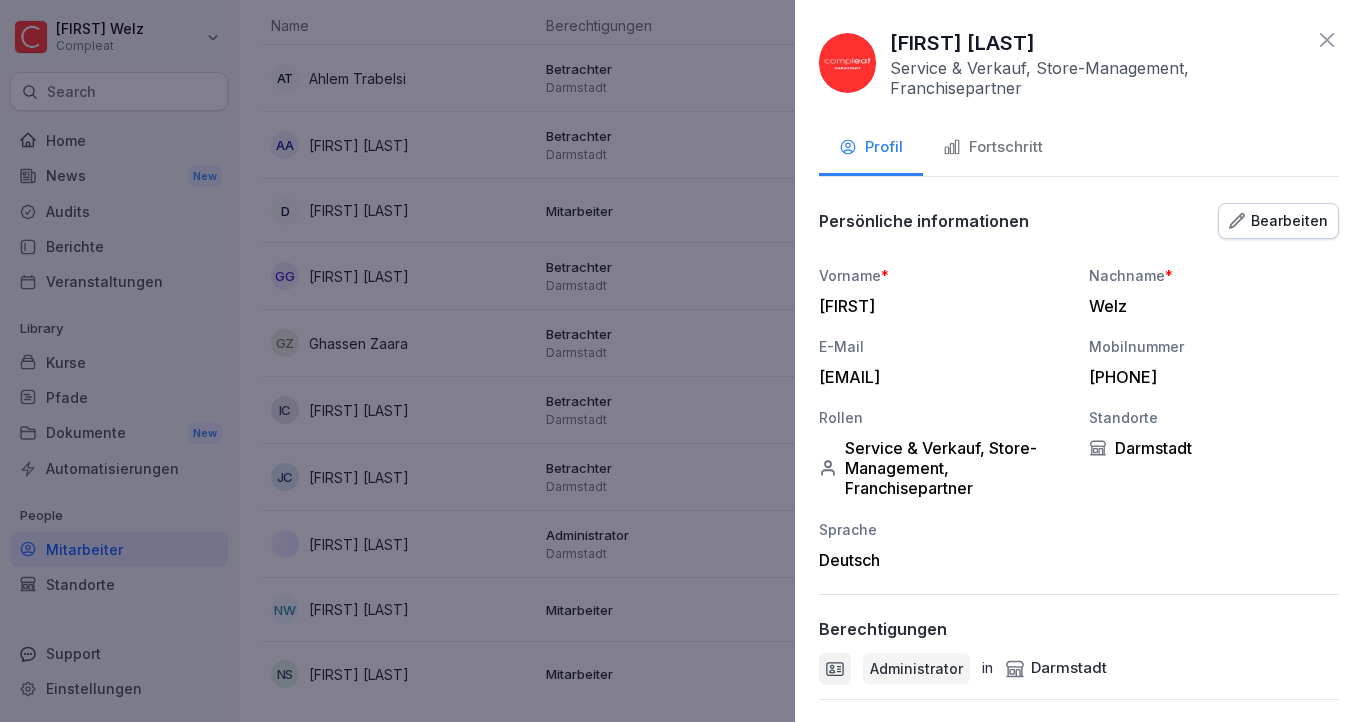 scroll, scrollTop: 115, scrollLeft: 0, axis: vertical 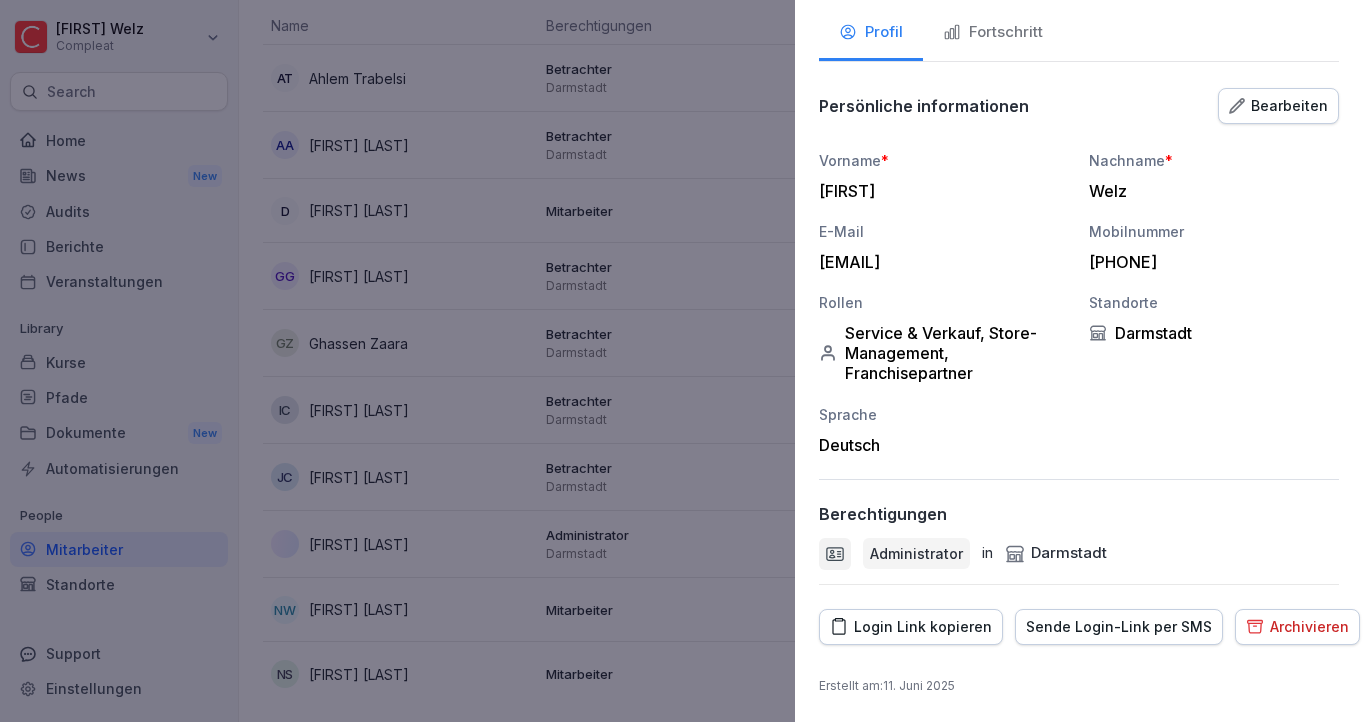 click at bounding box center (681, 361) 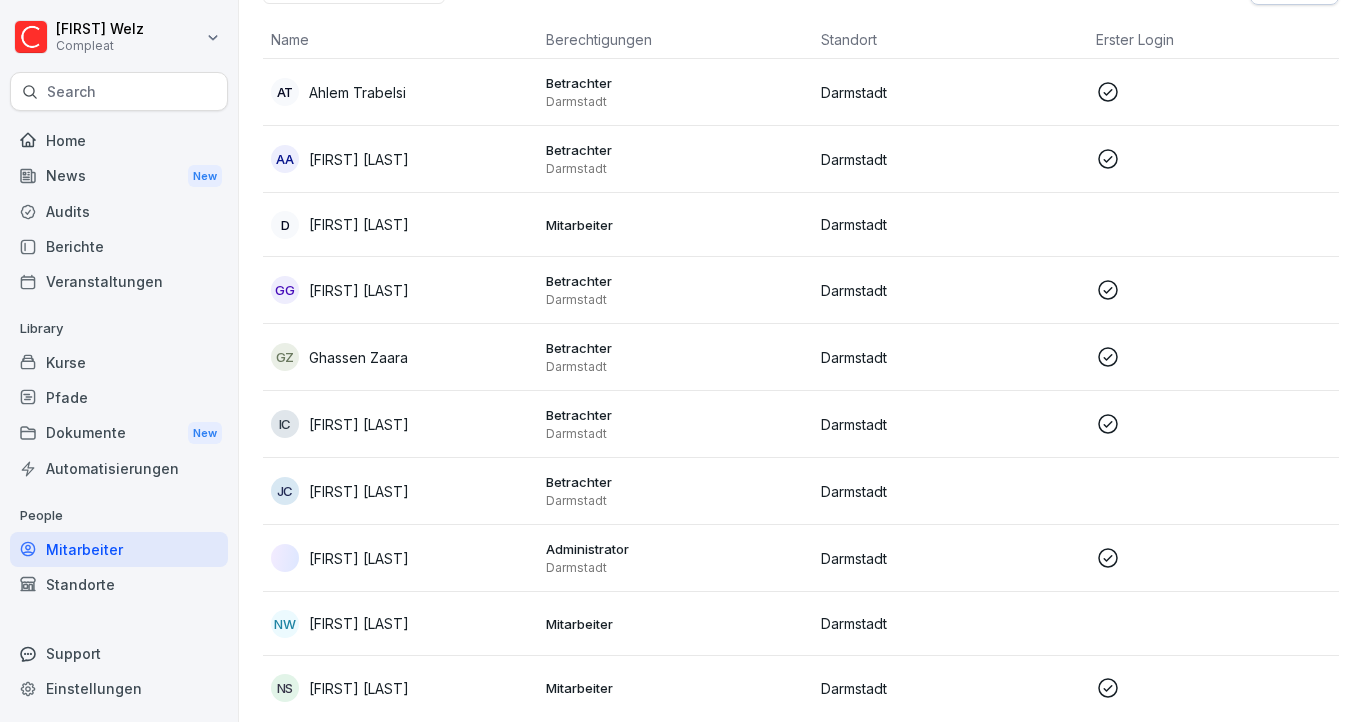scroll, scrollTop: 165, scrollLeft: 0, axis: vertical 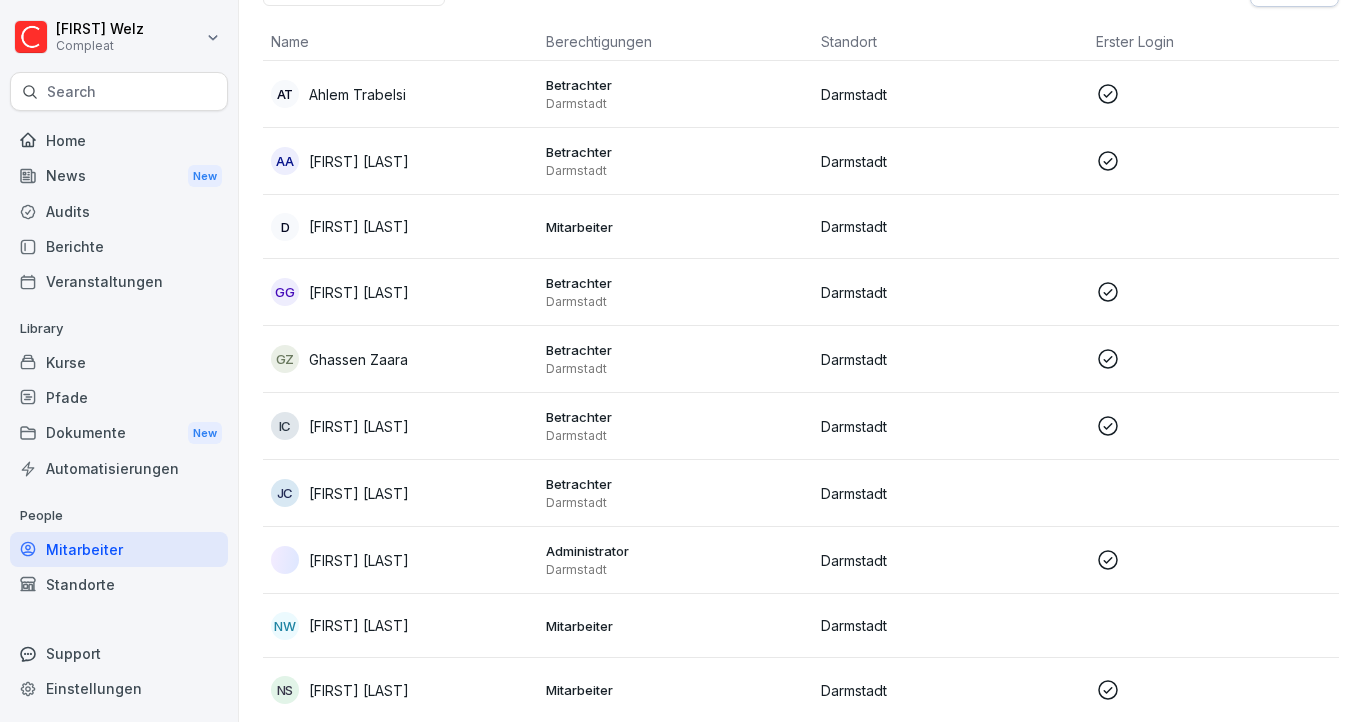 click on "[INITIALS] [LAST]" at bounding box center (400, 626) 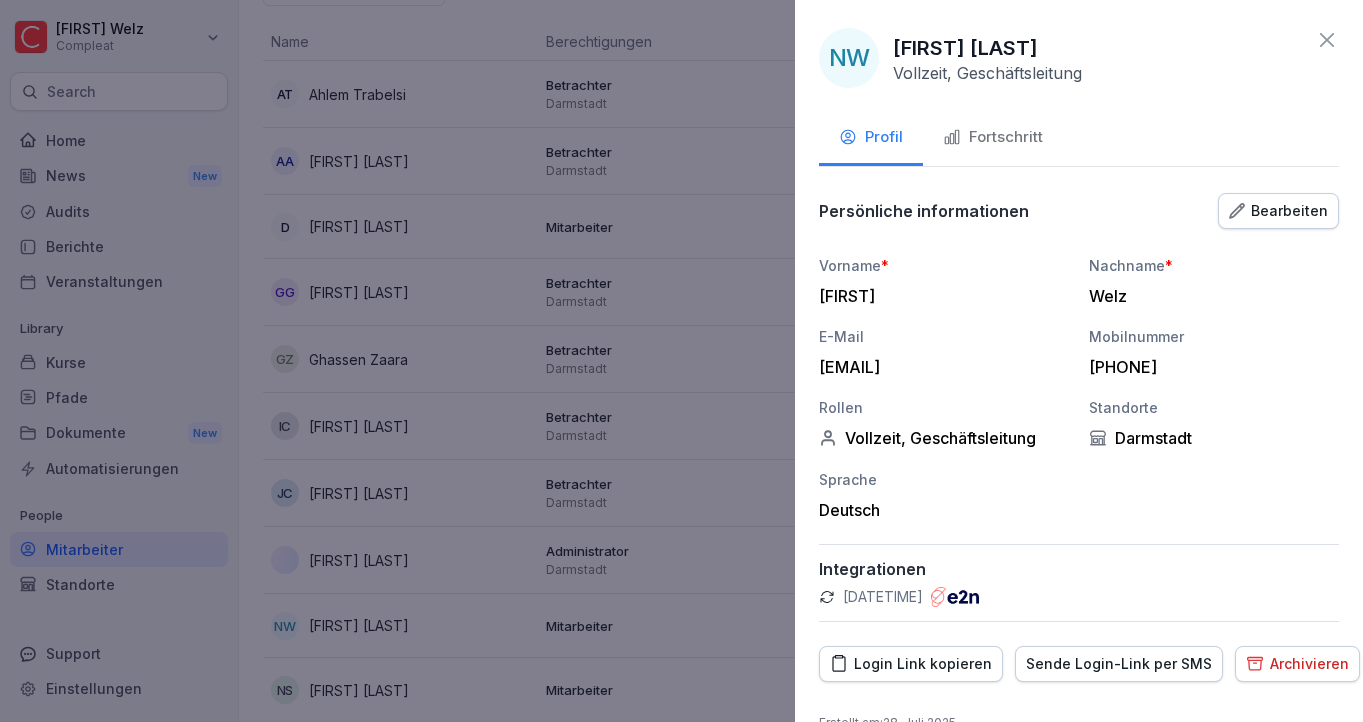 scroll, scrollTop: 37, scrollLeft: 0, axis: vertical 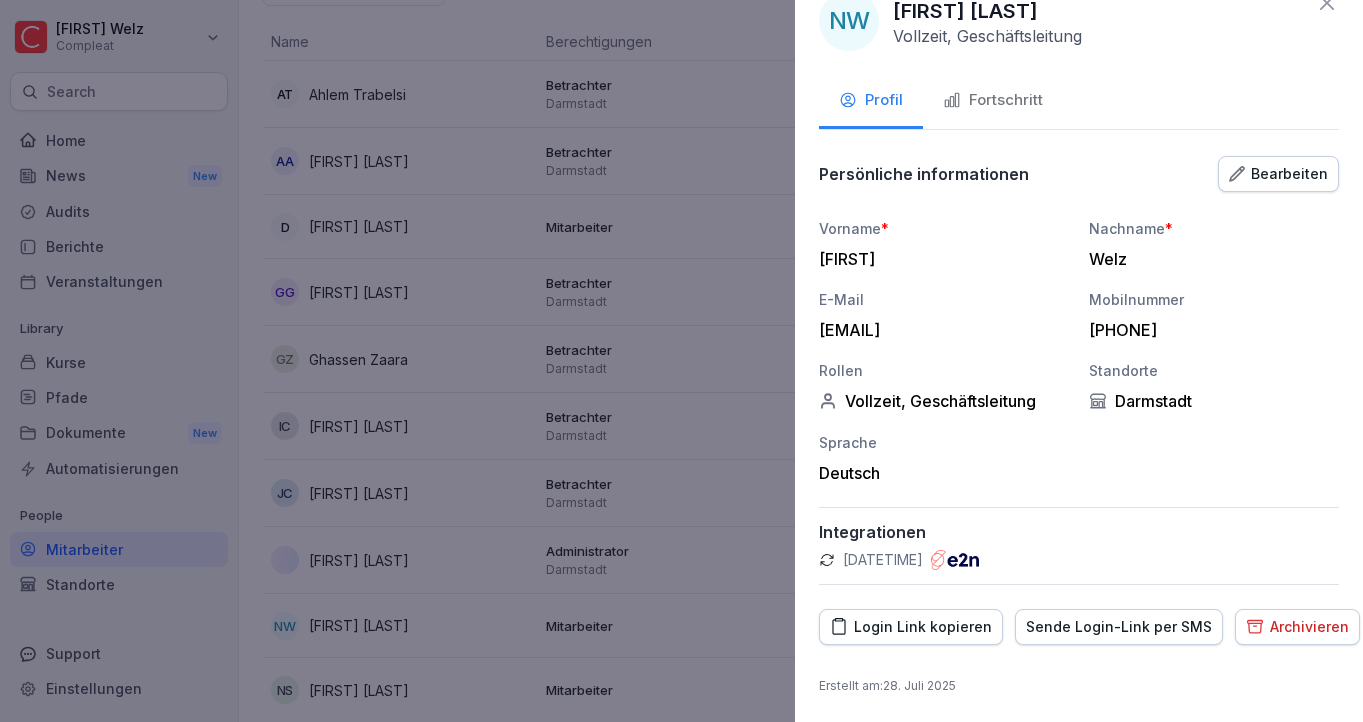 click at bounding box center (681, 361) 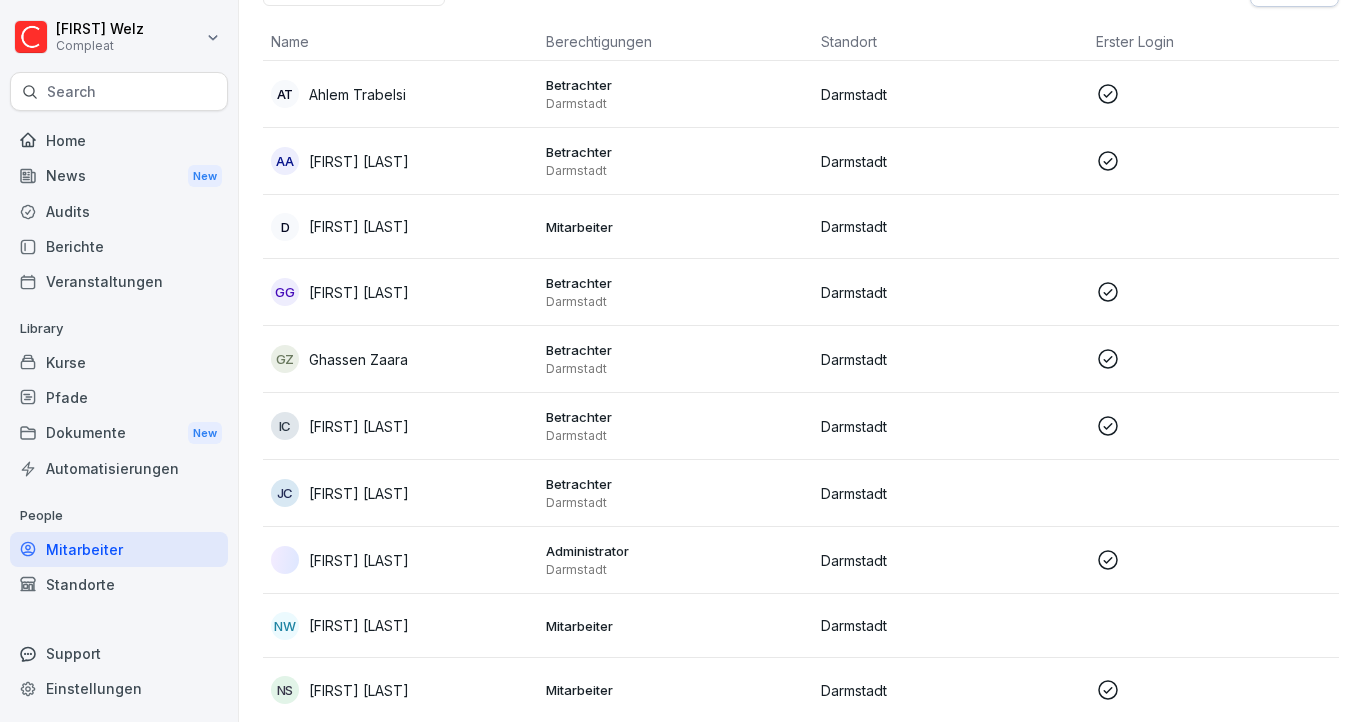click on "Darmstadt" at bounding box center (675, 570) 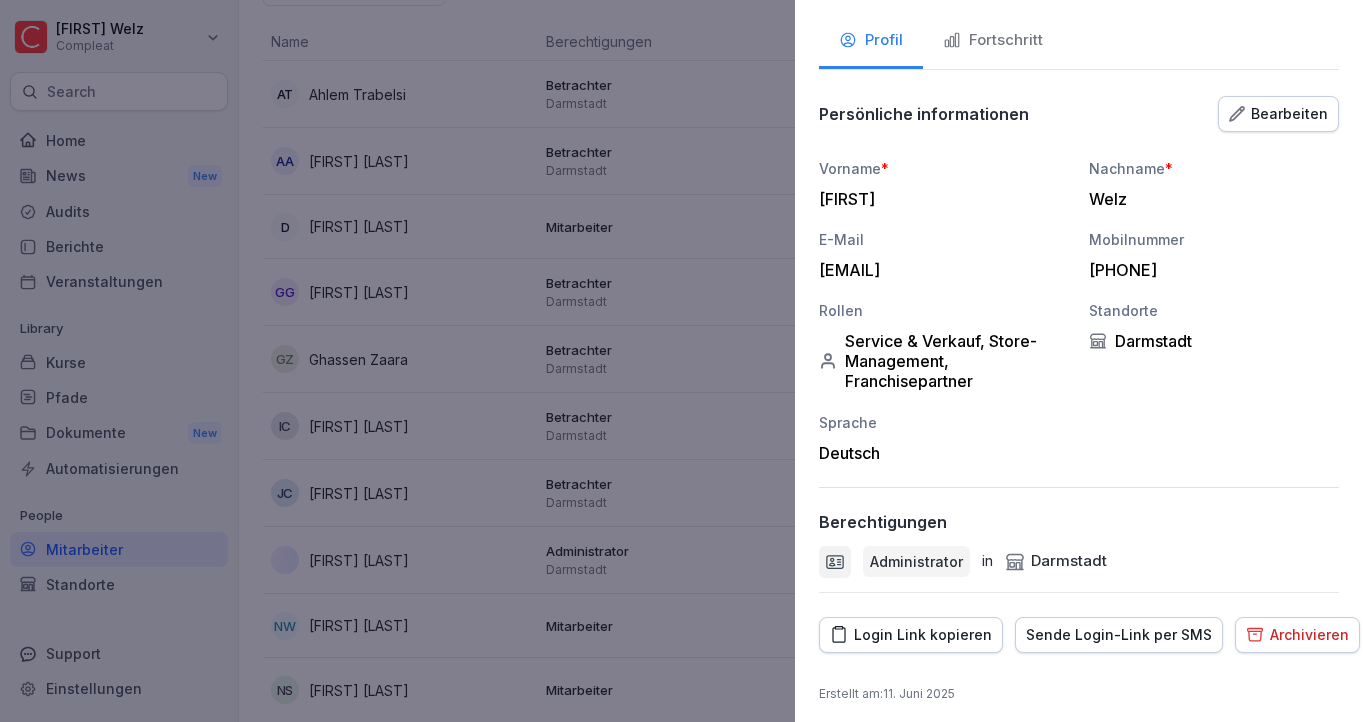 scroll, scrollTop: 115, scrollLeft: 0, axis: vertical 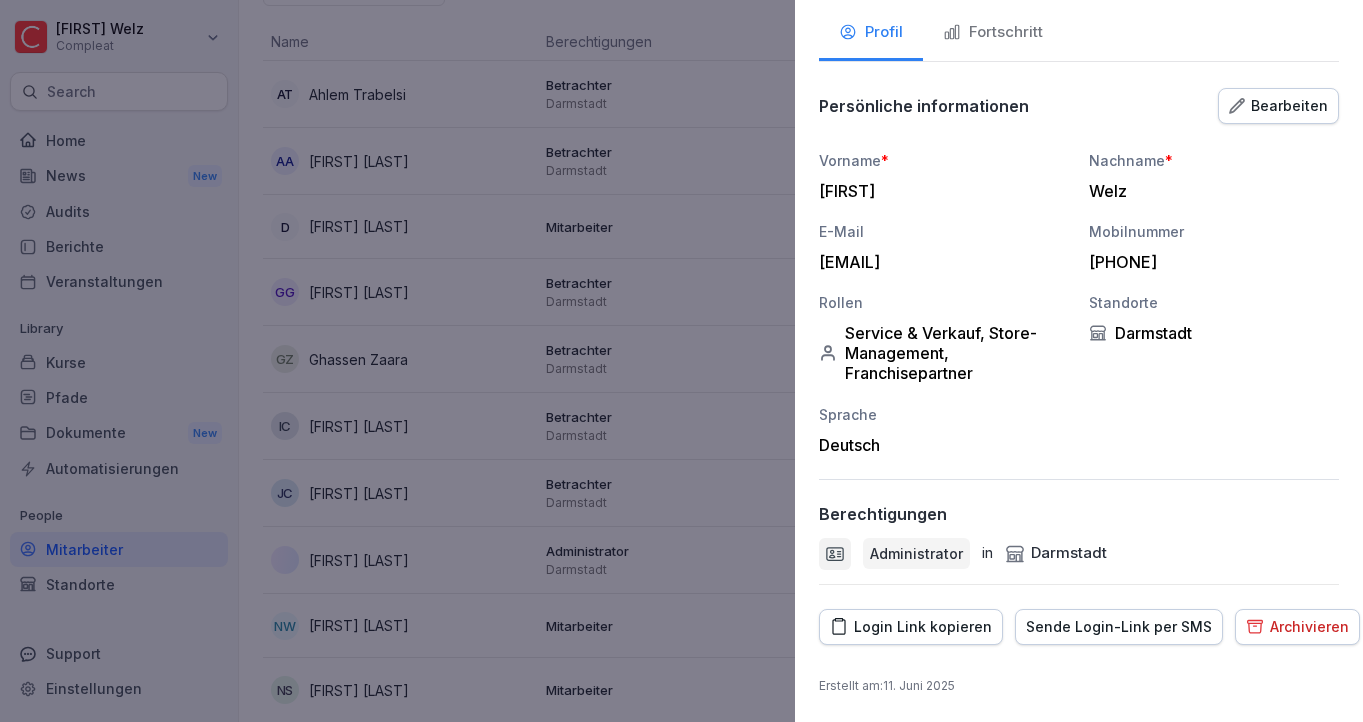 click at bounding box center [681, 361] 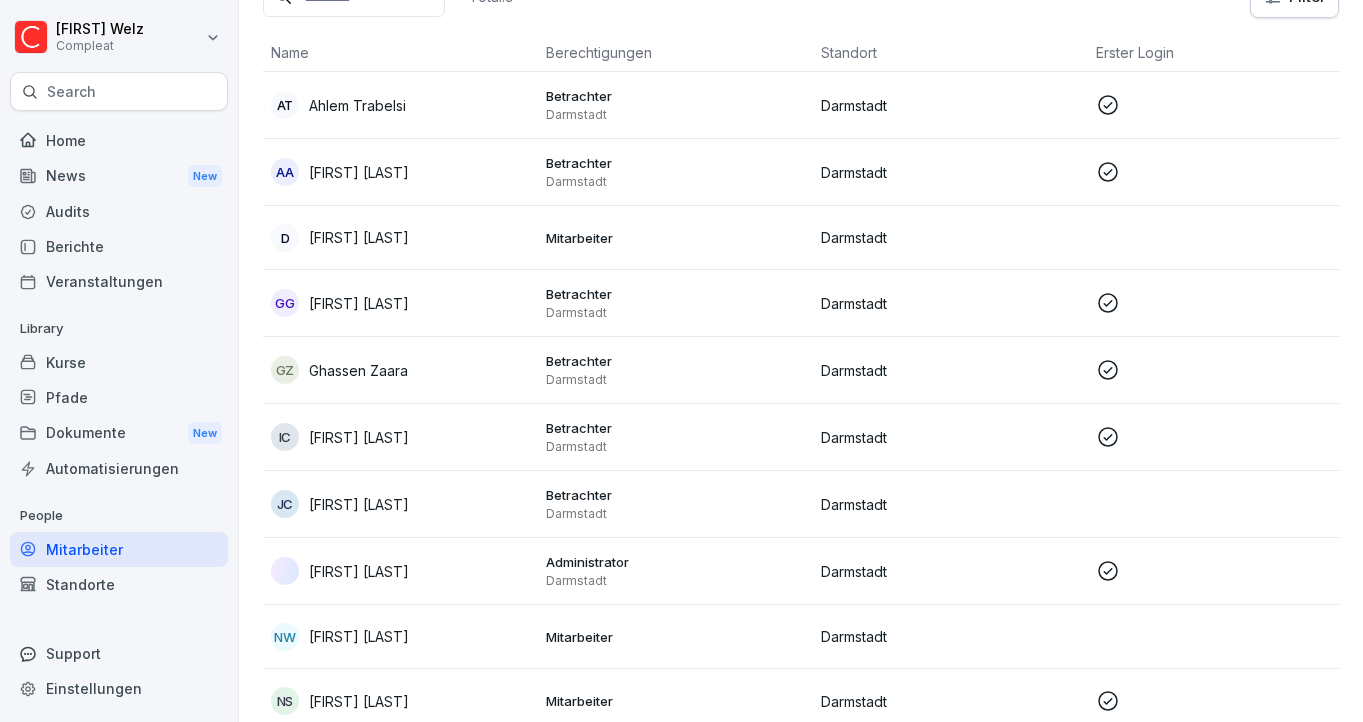 scroll, scrollTop: 181, scrollLeft: 0, axis: vertical 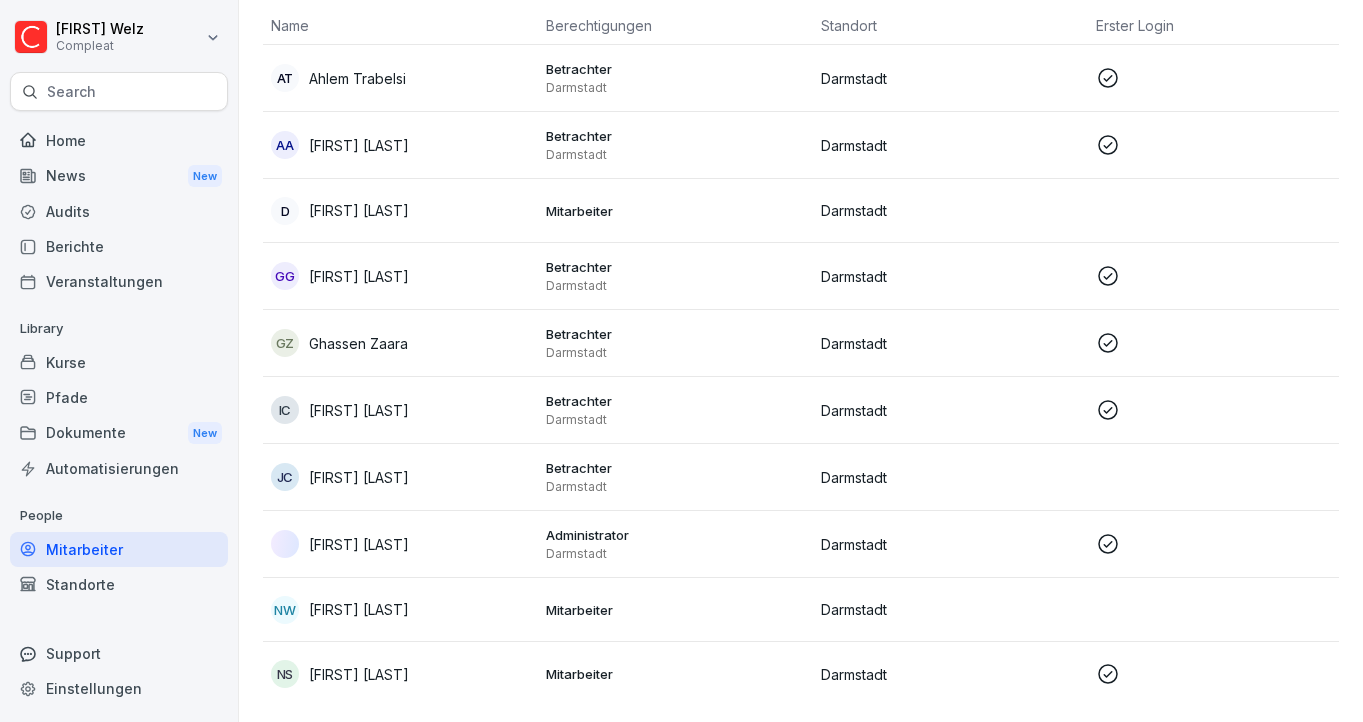 click on "Darmstadt" at bounding box center (675, 487) 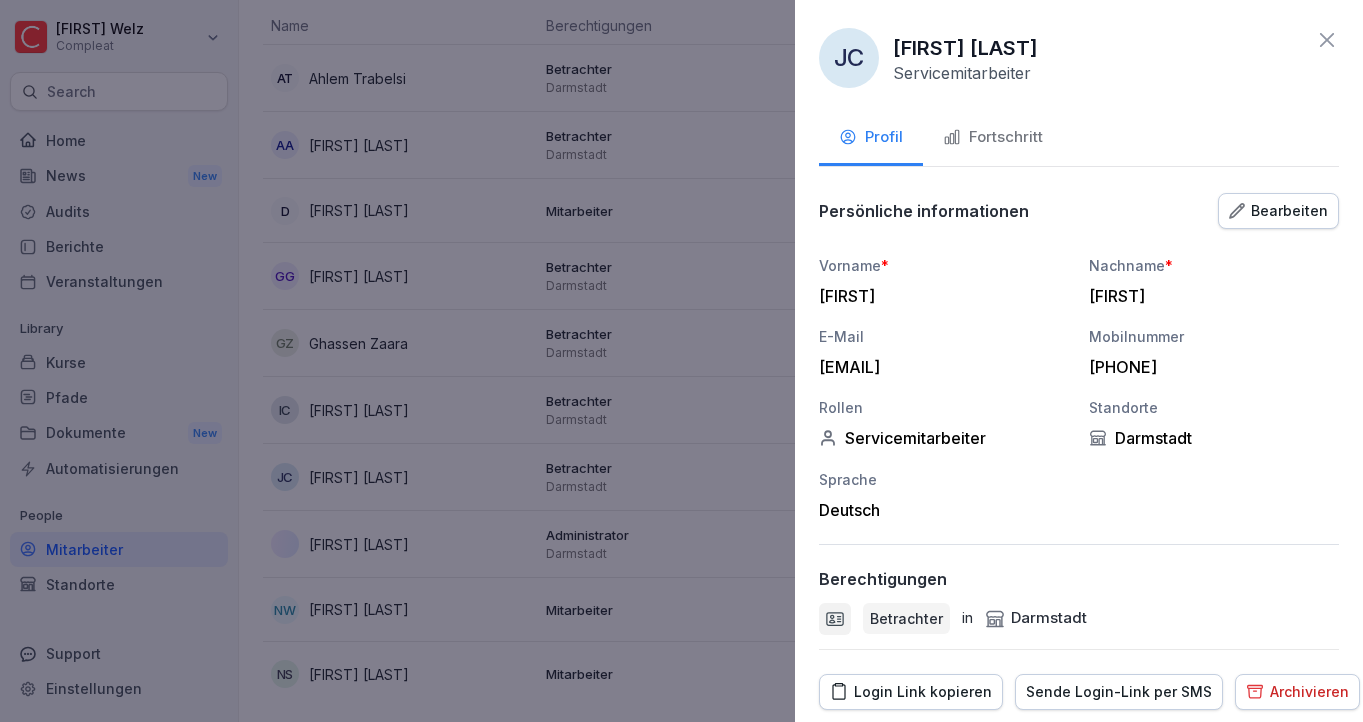 scroll, scrollTop: 65, scrollLeft: 0, axis: vertical 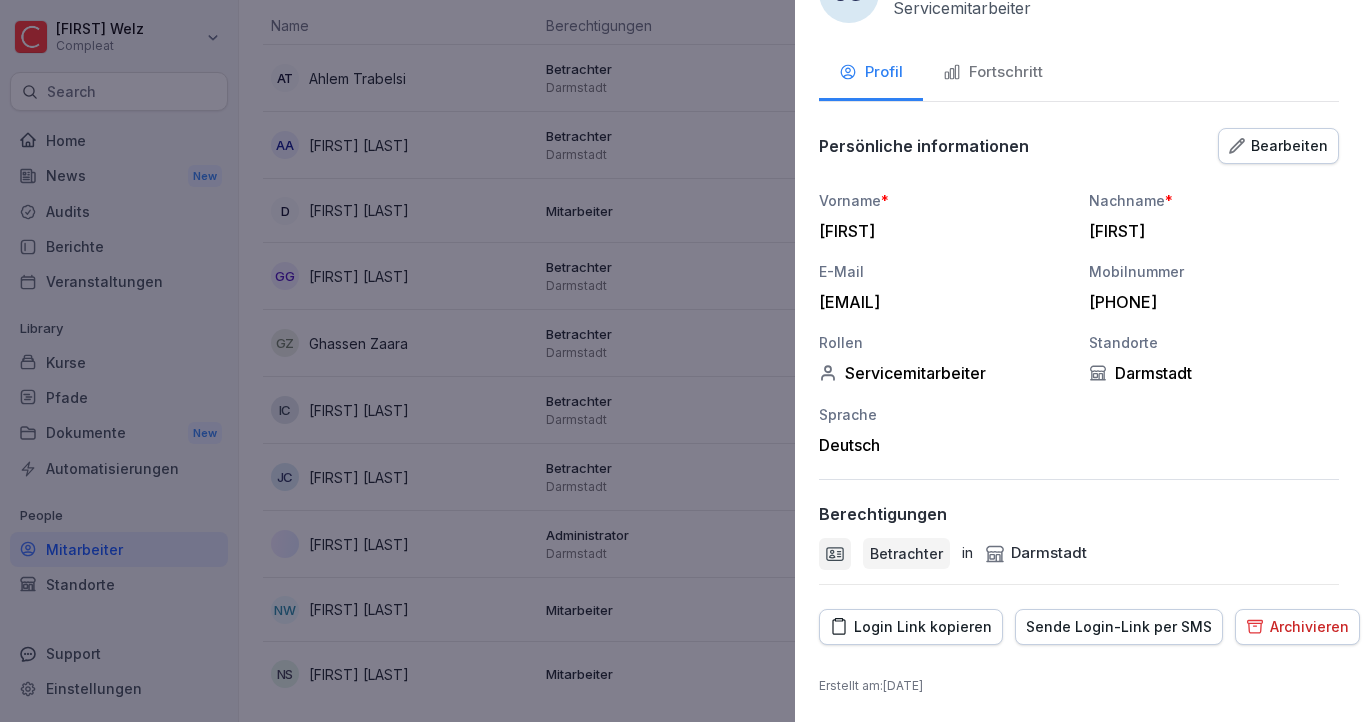 click at bounding box center (681, 361) 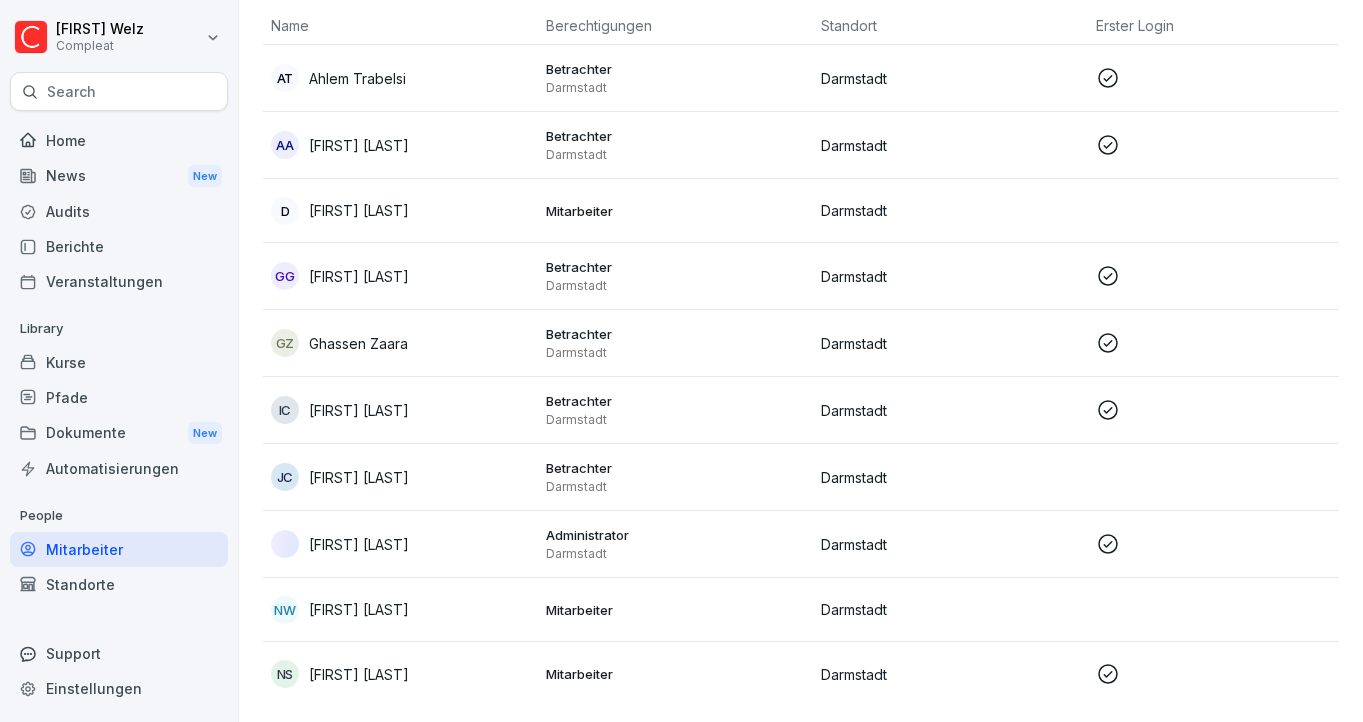click on "[INITIALS] [LAST]" at bounding box center [400, 410] 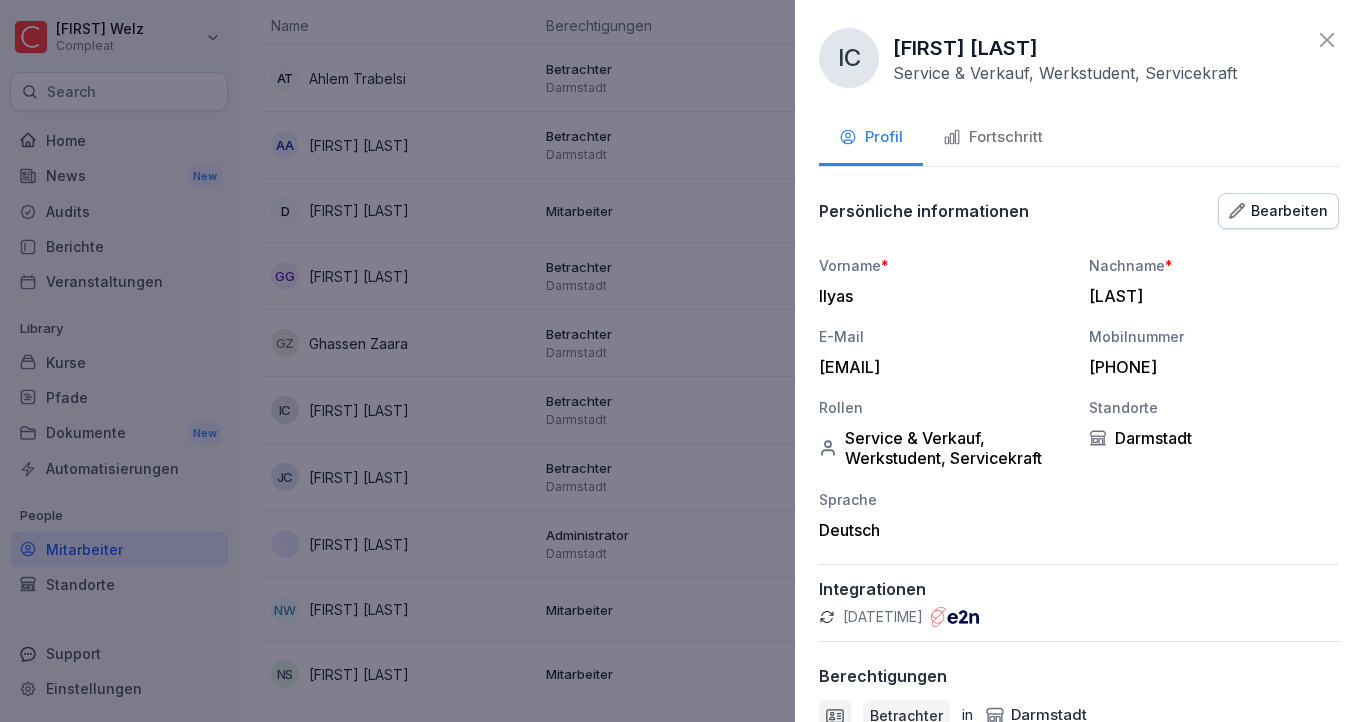 click at bounding box center (681, 361) 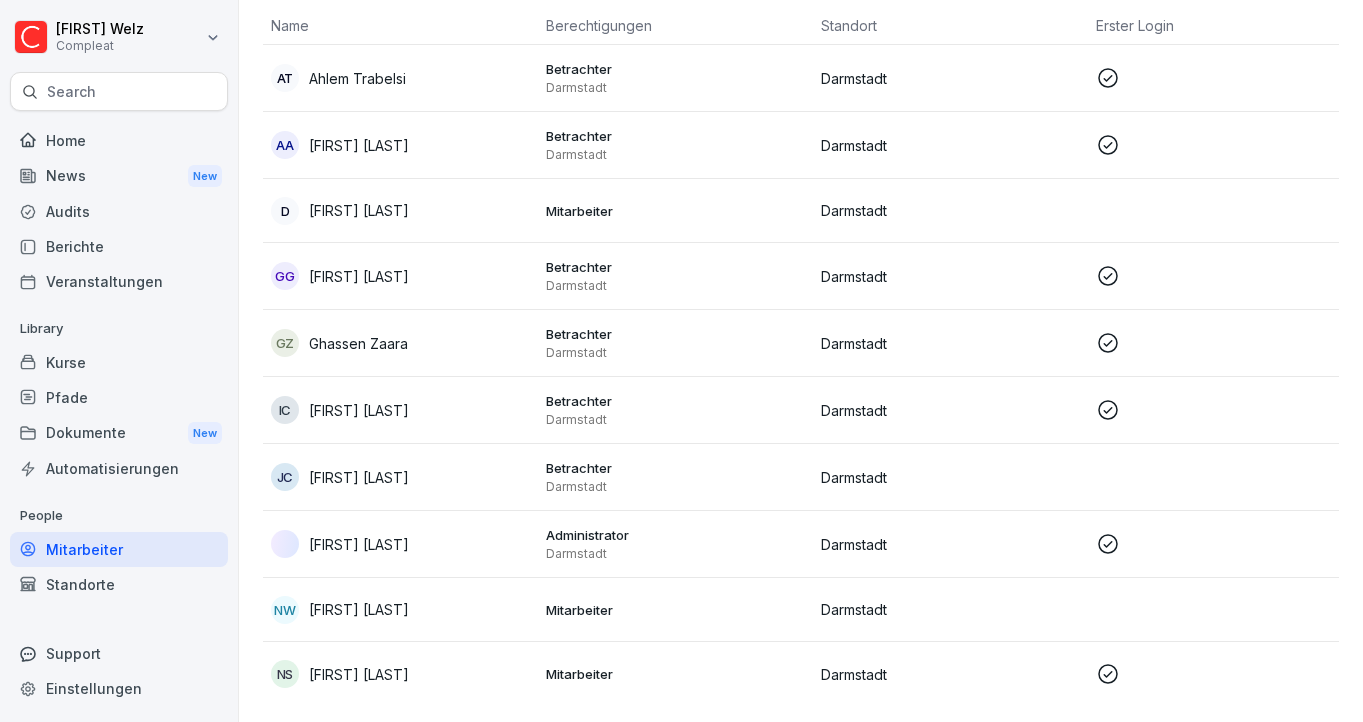 click on "Darmstadt" at bounding box center (675, 487) 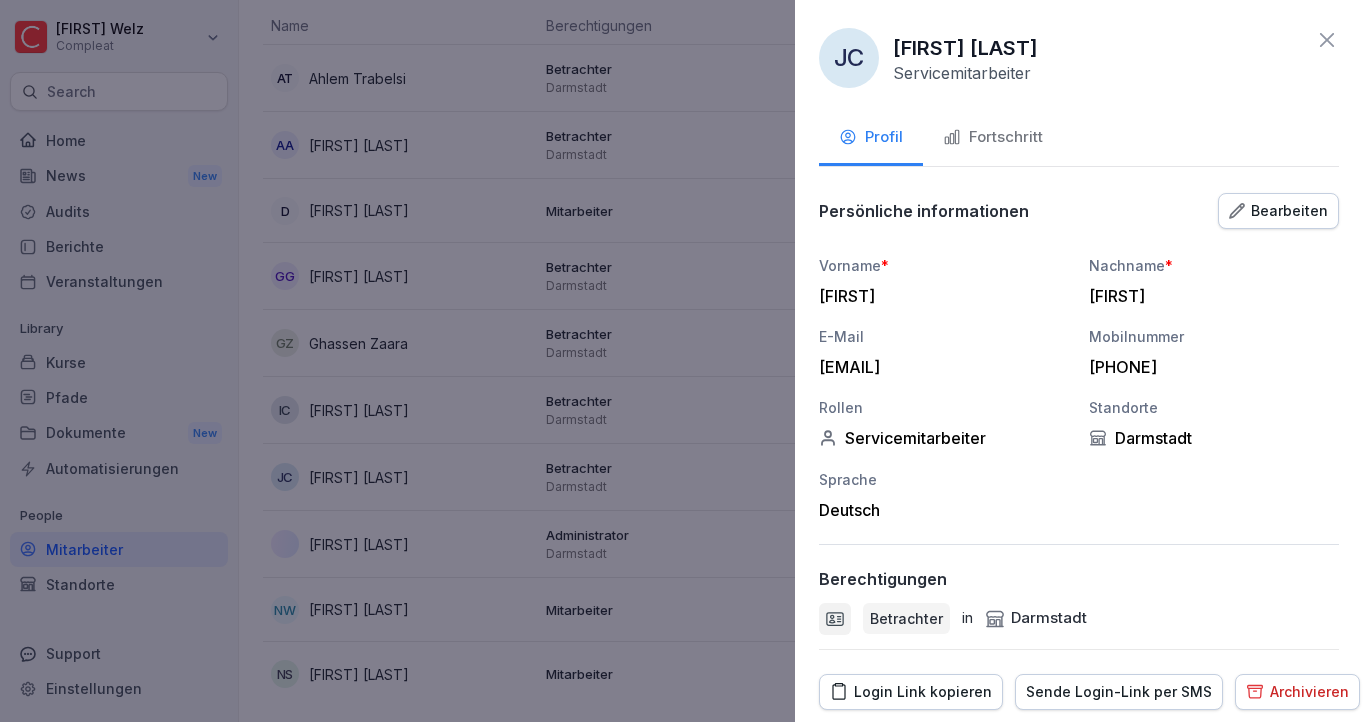 scroll, scrollTop: 65, scrollLeft: 0, axis: vertical 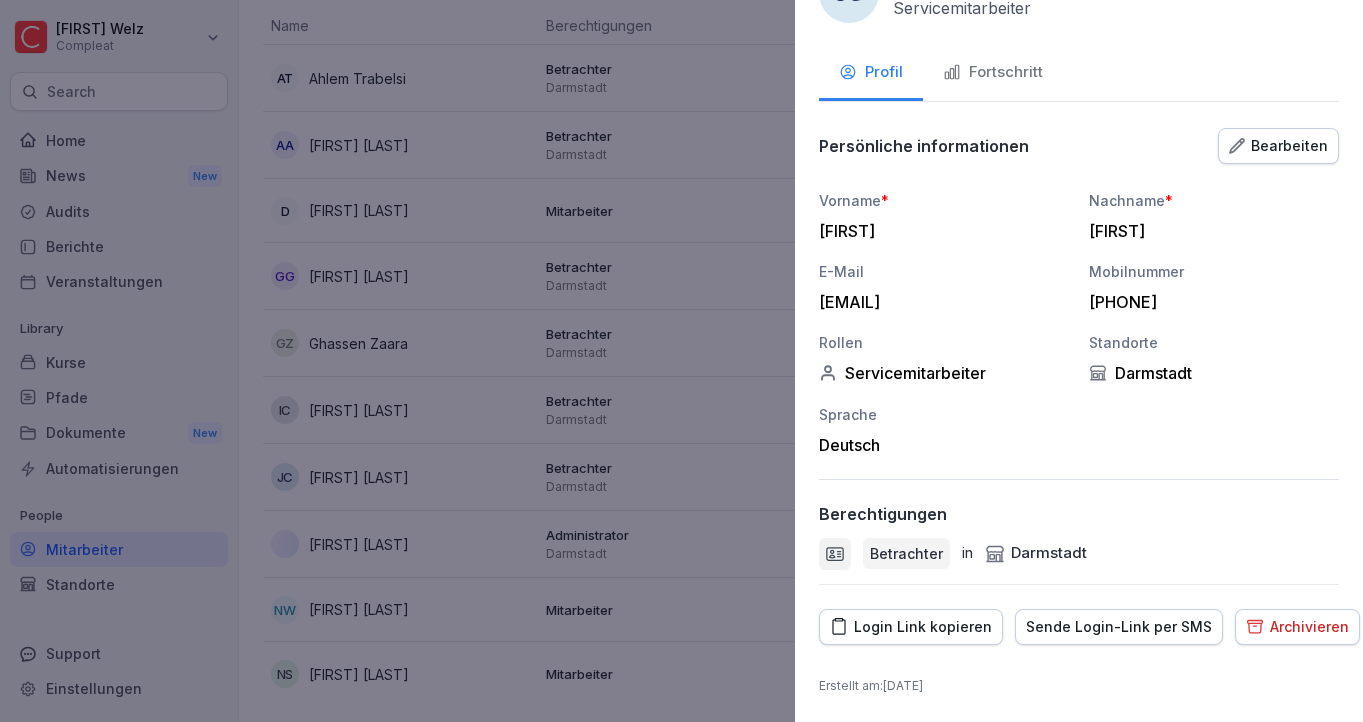 click on "Bearbeiten" at bounding box center [1278, 146] 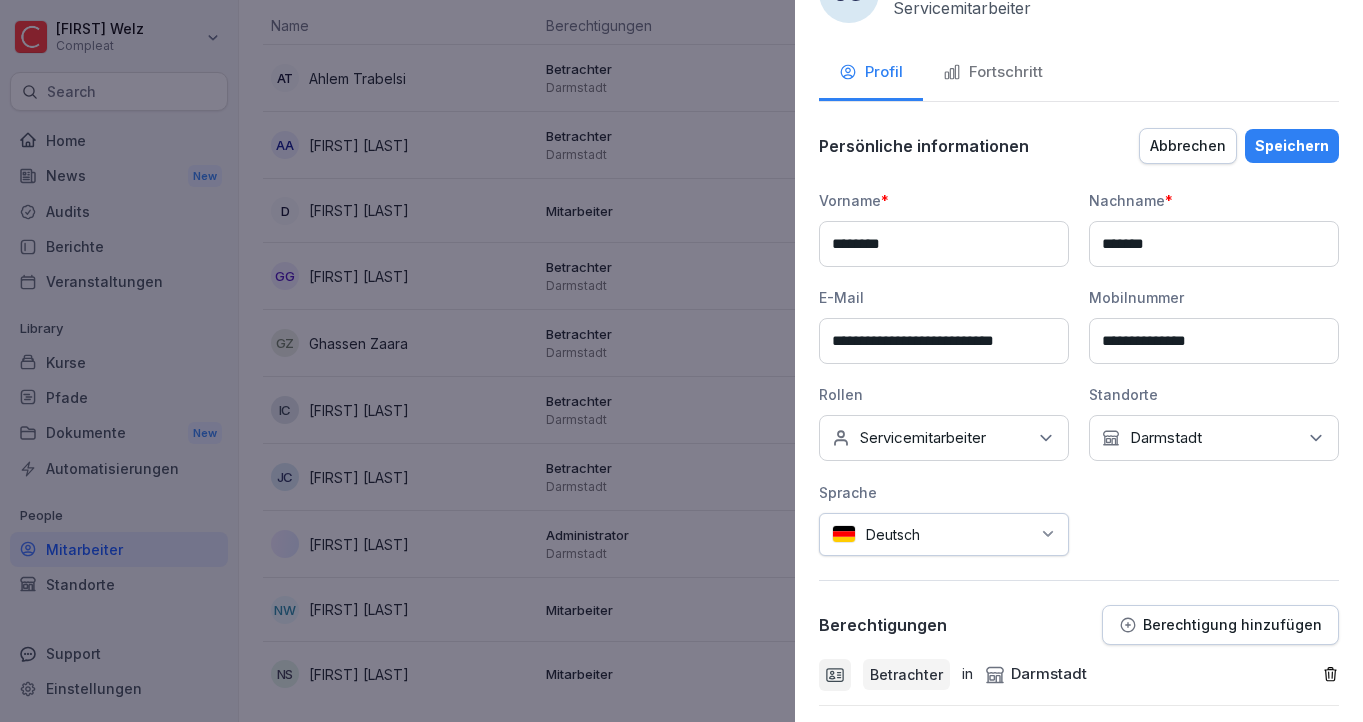 click on "Keine Rollen Servicemitarbeiter" at bounding box center (944, 438) 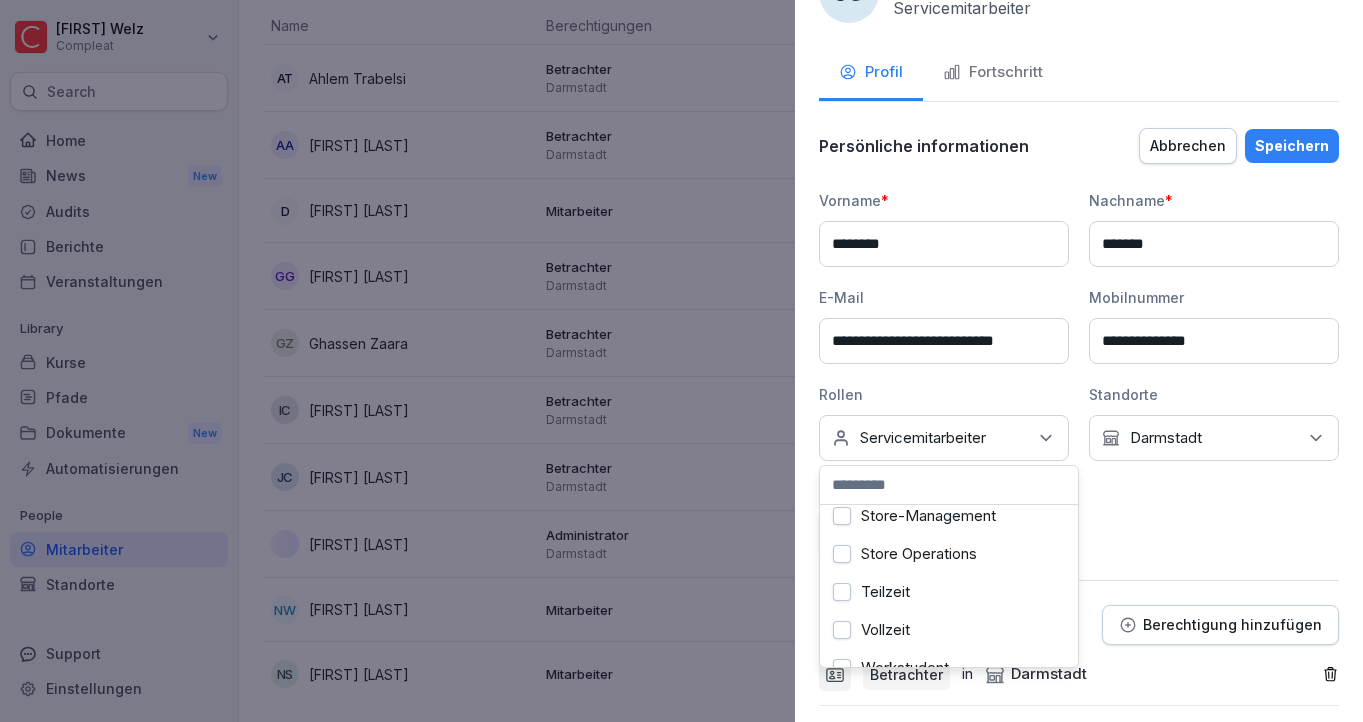 scroll, scrollTop: 418, scrollLeft: 0, axis: vertical 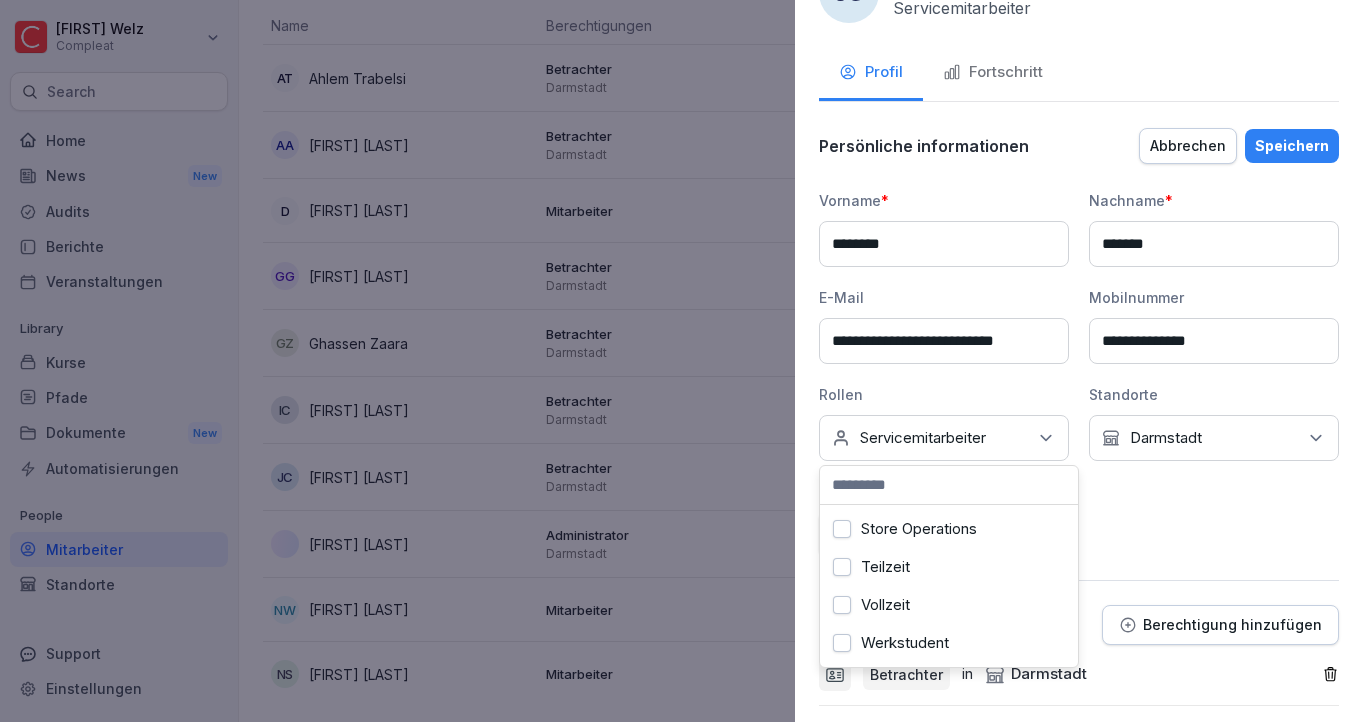 click on "Werkstudent" at bounding box center (842, 643) 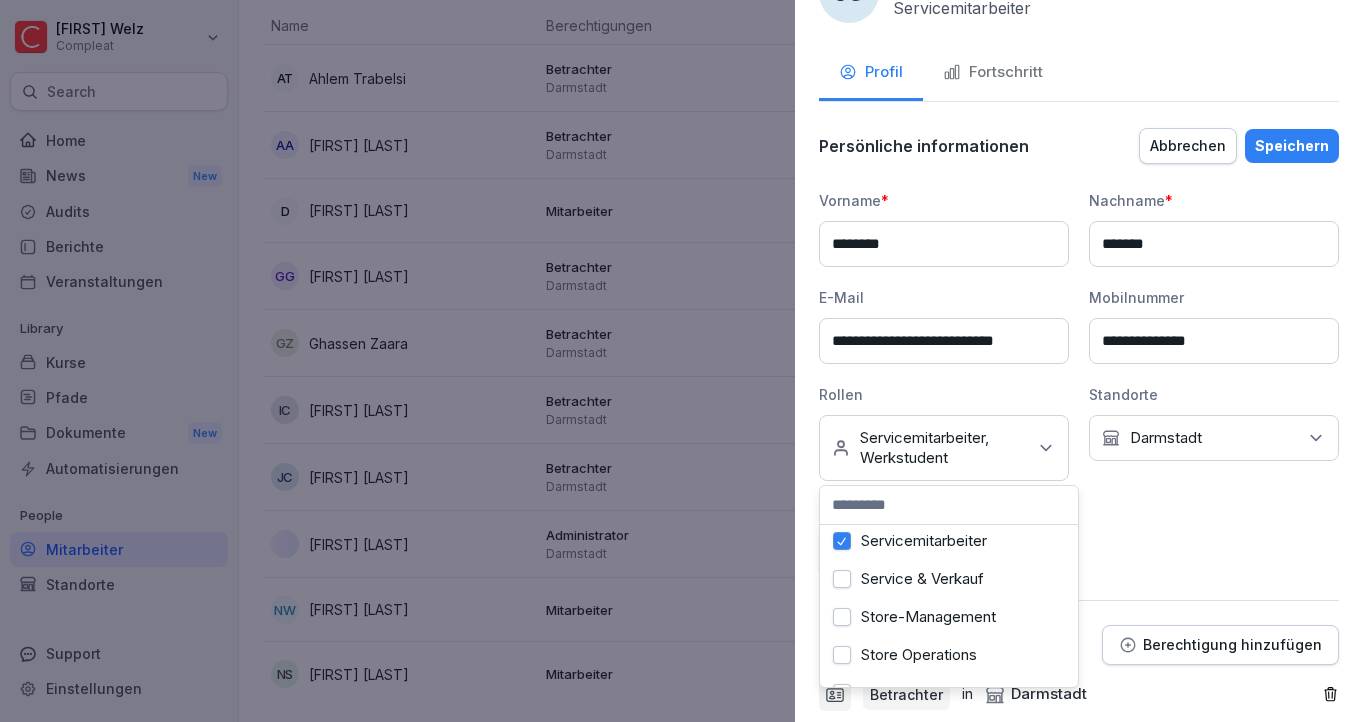 scroll, scrollTop: 300, scrollLeft: 0, axis: vertical 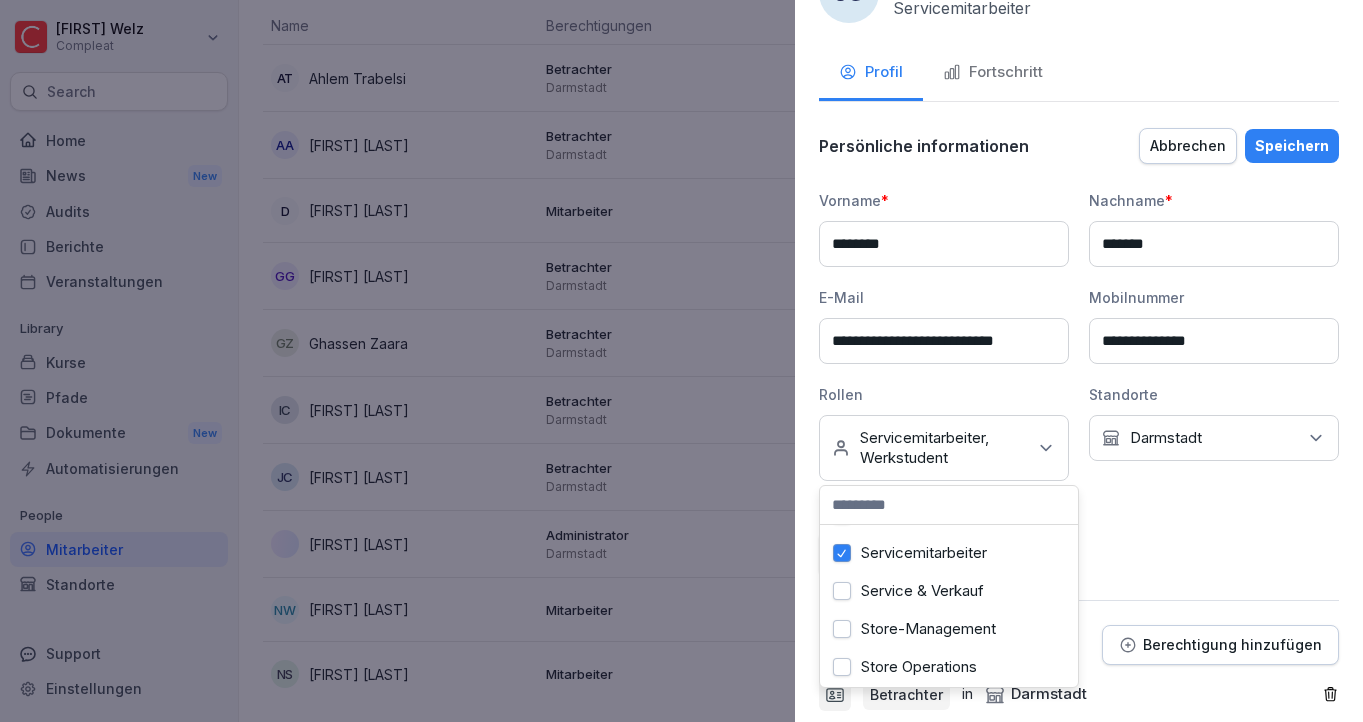 click on "Service & Verkauf" at bounding box center [842, 591] 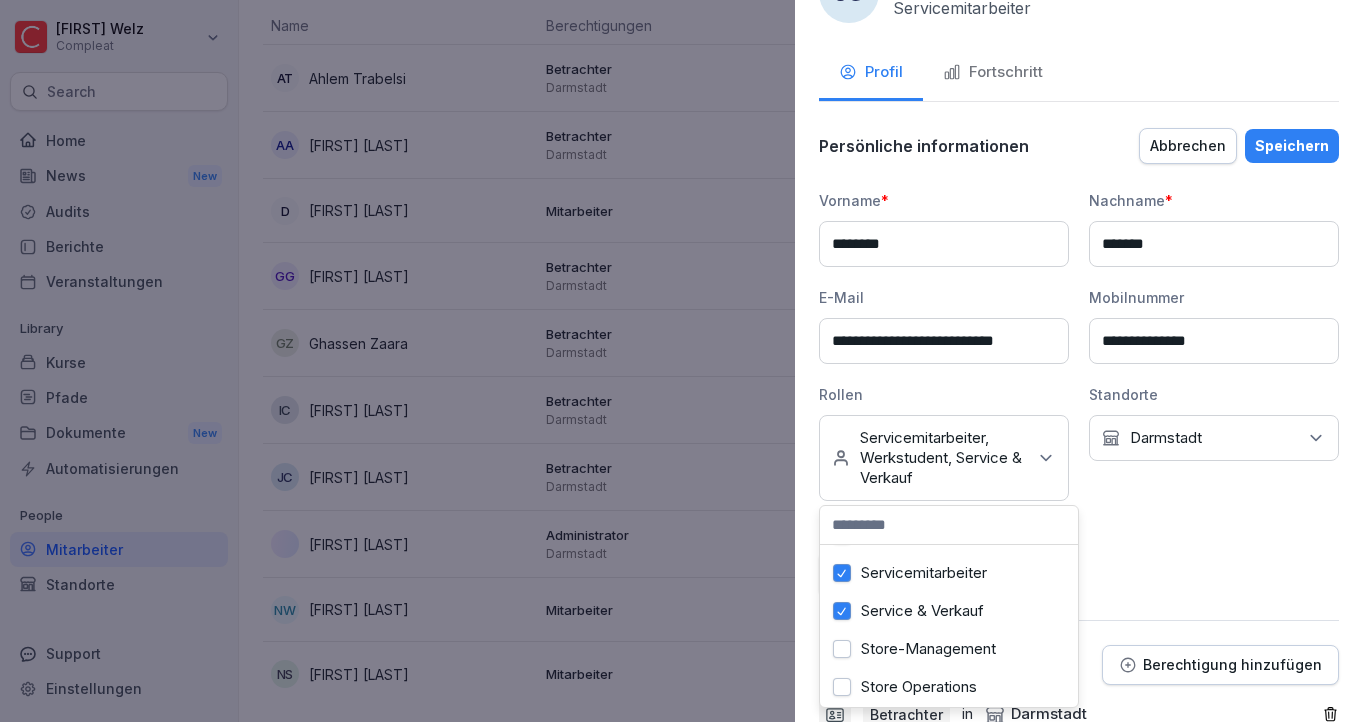 click on "Servicemitarbeiter" at bounding box center [842, 573] 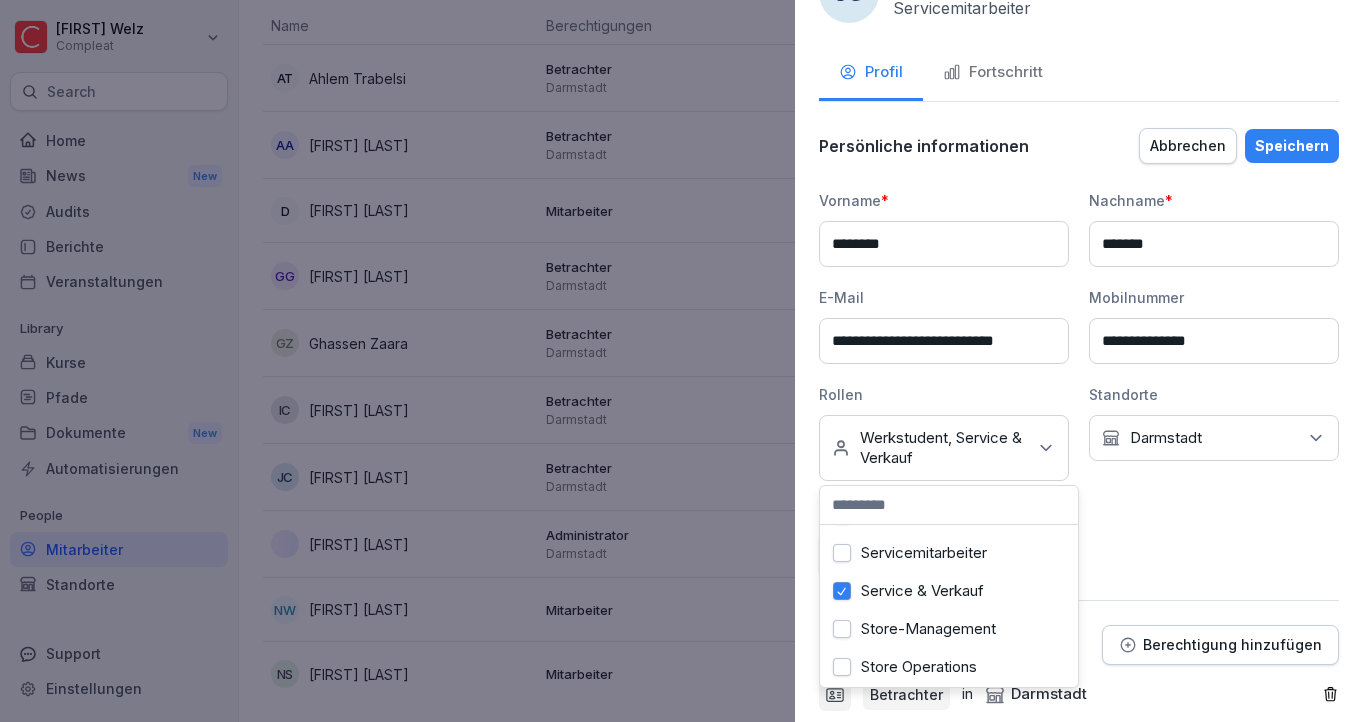scroll, scrollTop: 206, scrollLeft: 0, axis: vertical 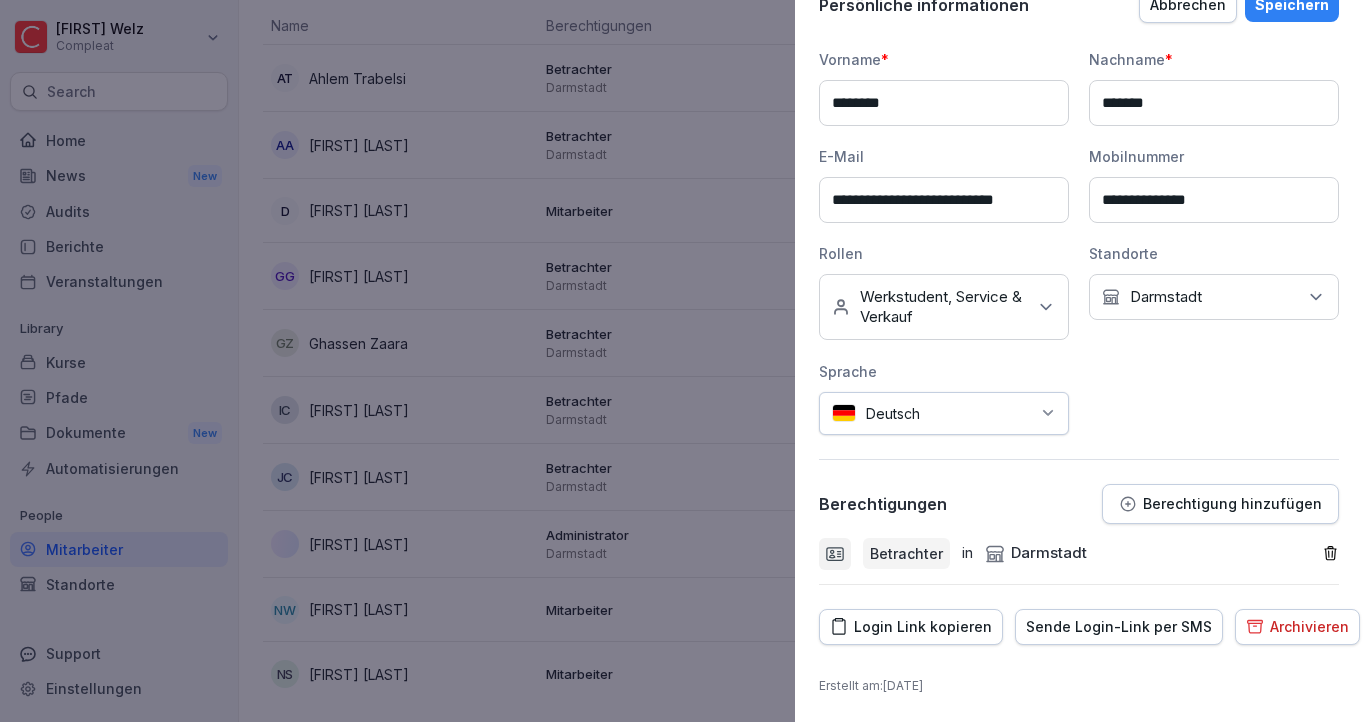 click on "**********" at bounding box center (1079, 242) 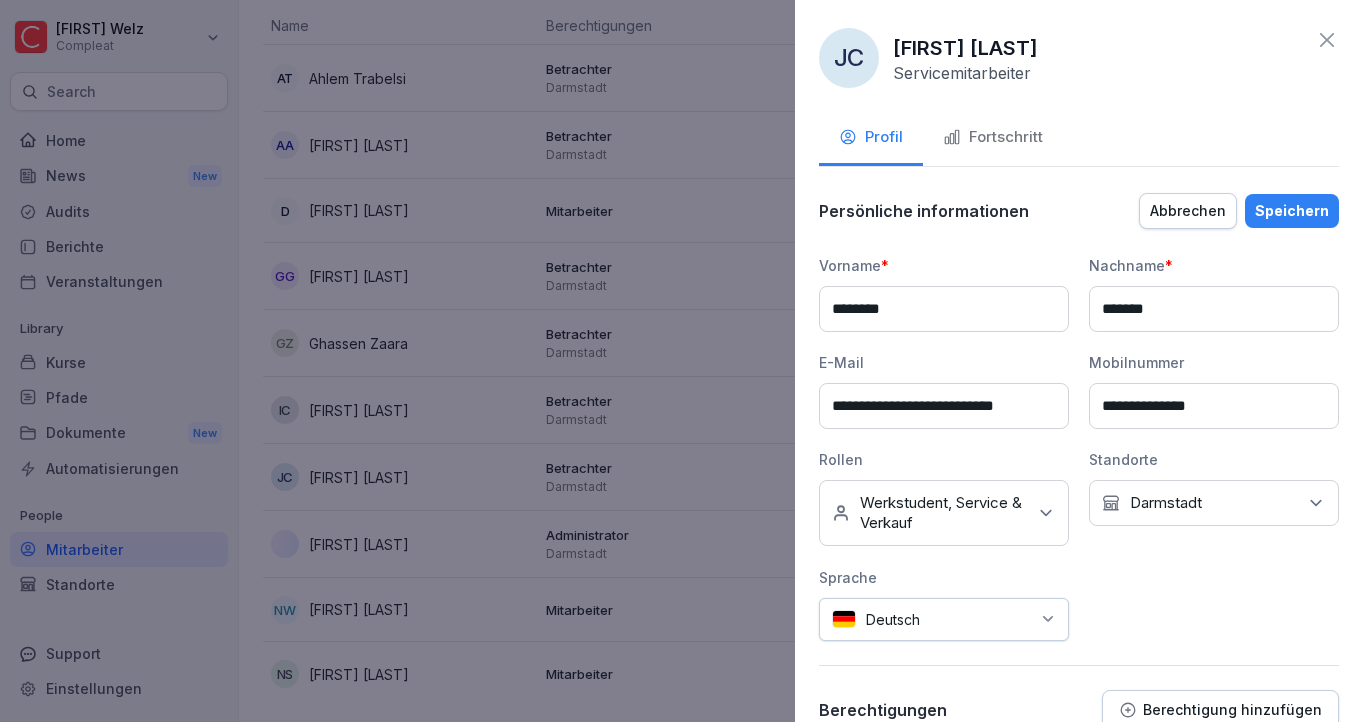 click on "Speichern" at bounding box center (1292, 211) 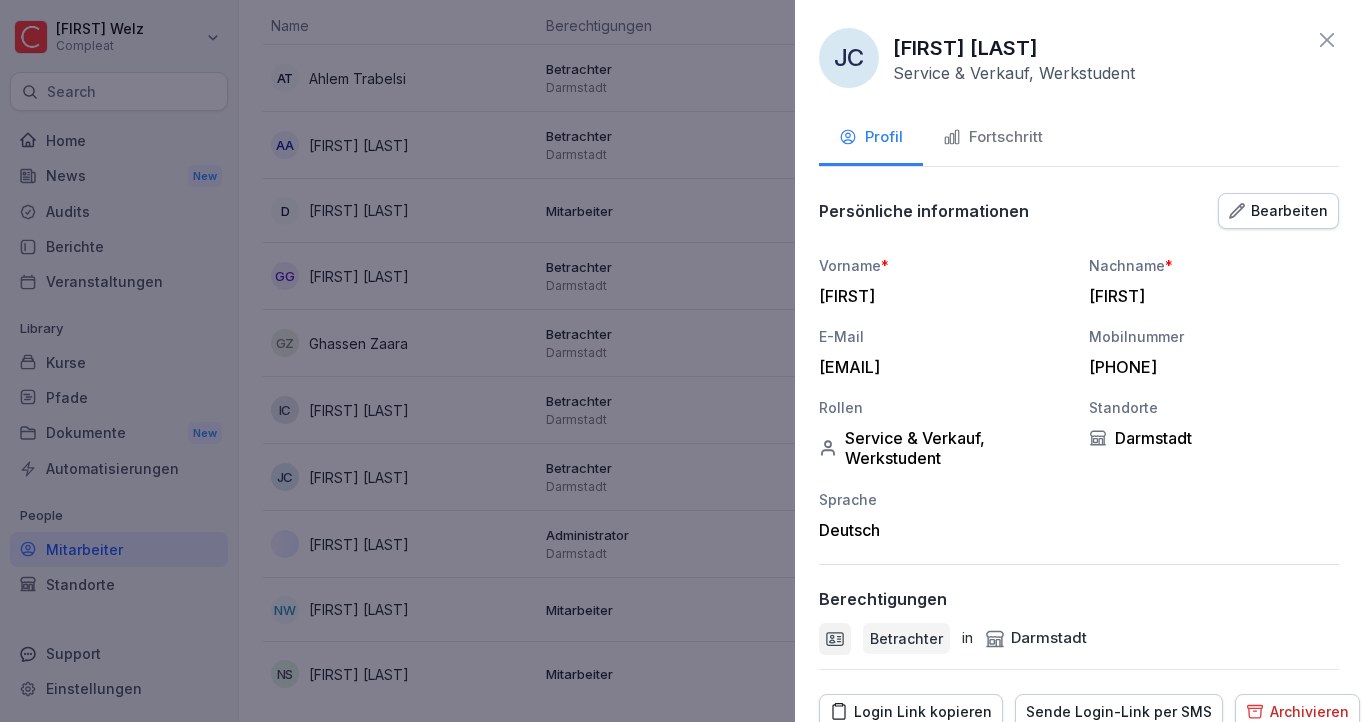 click at bounding box center (681, 361) 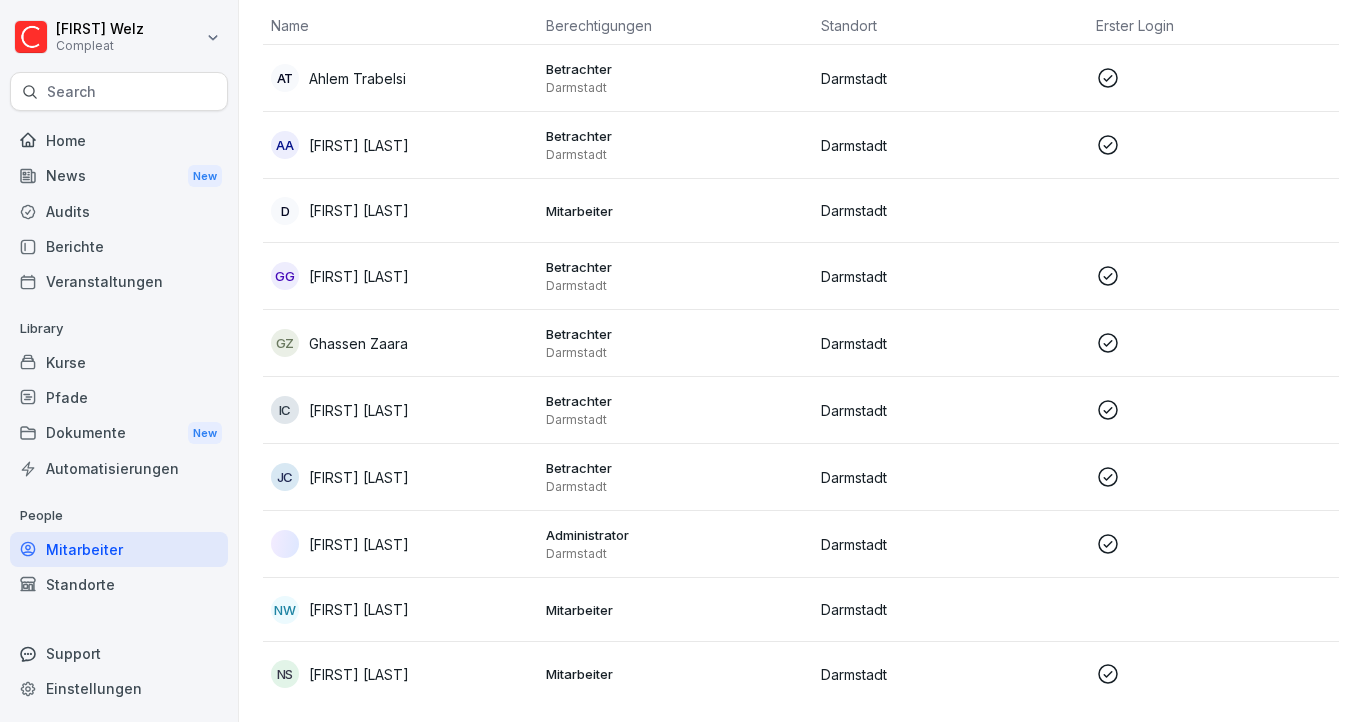click on "Darmstadt" at bounding box center [675, 420] 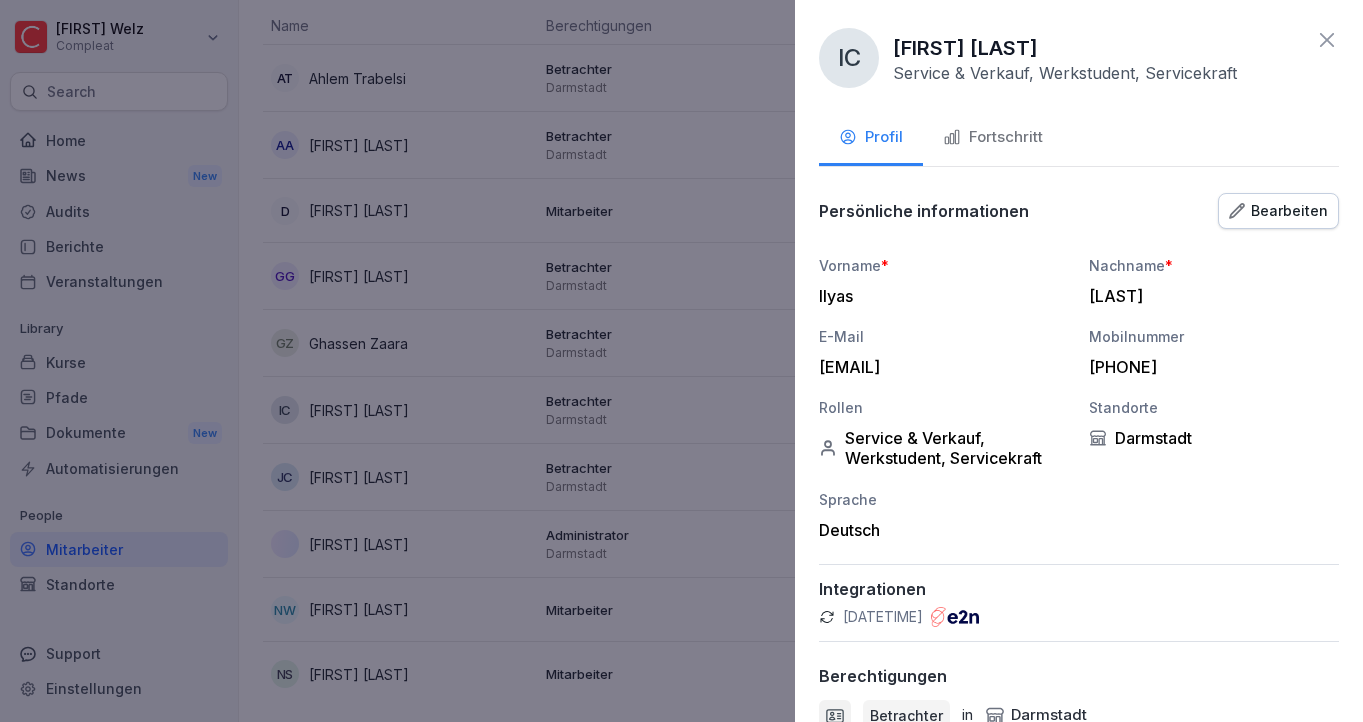 click at bounding box center (681, 361) 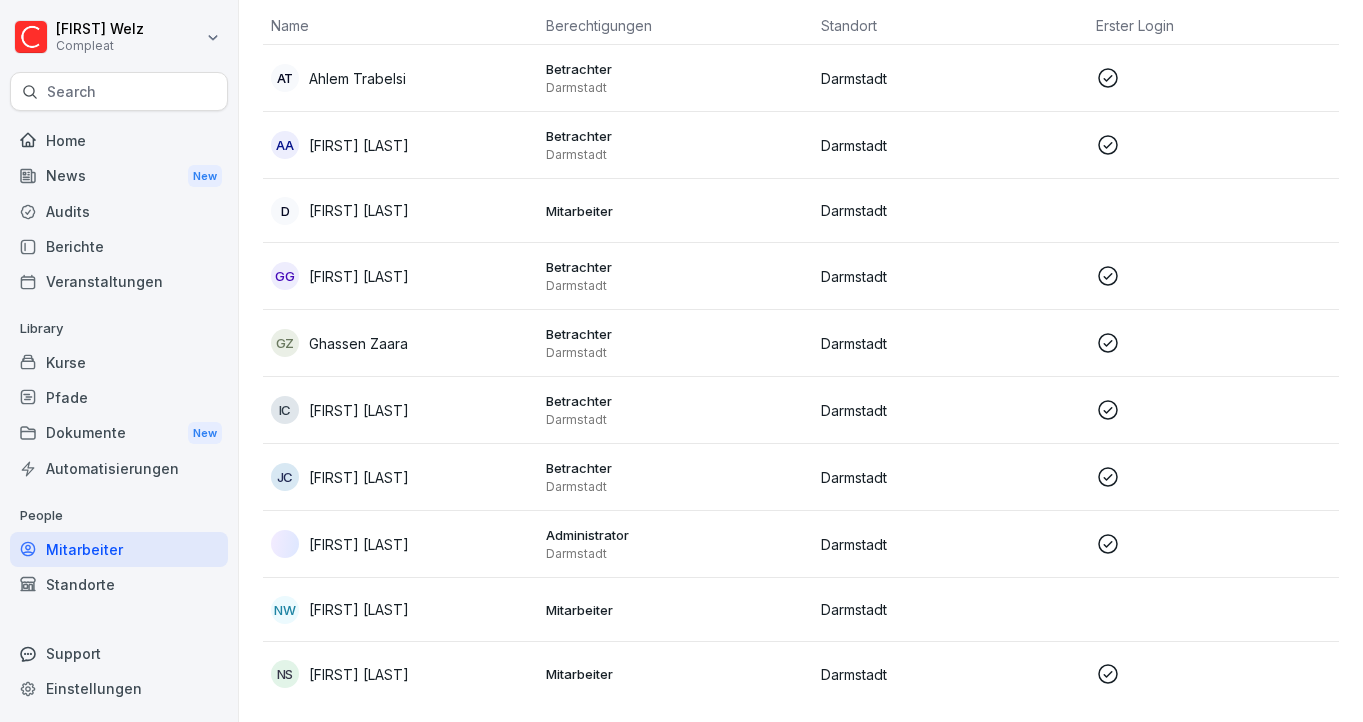 click on "Betrachter" at bounding box center [675, 468] 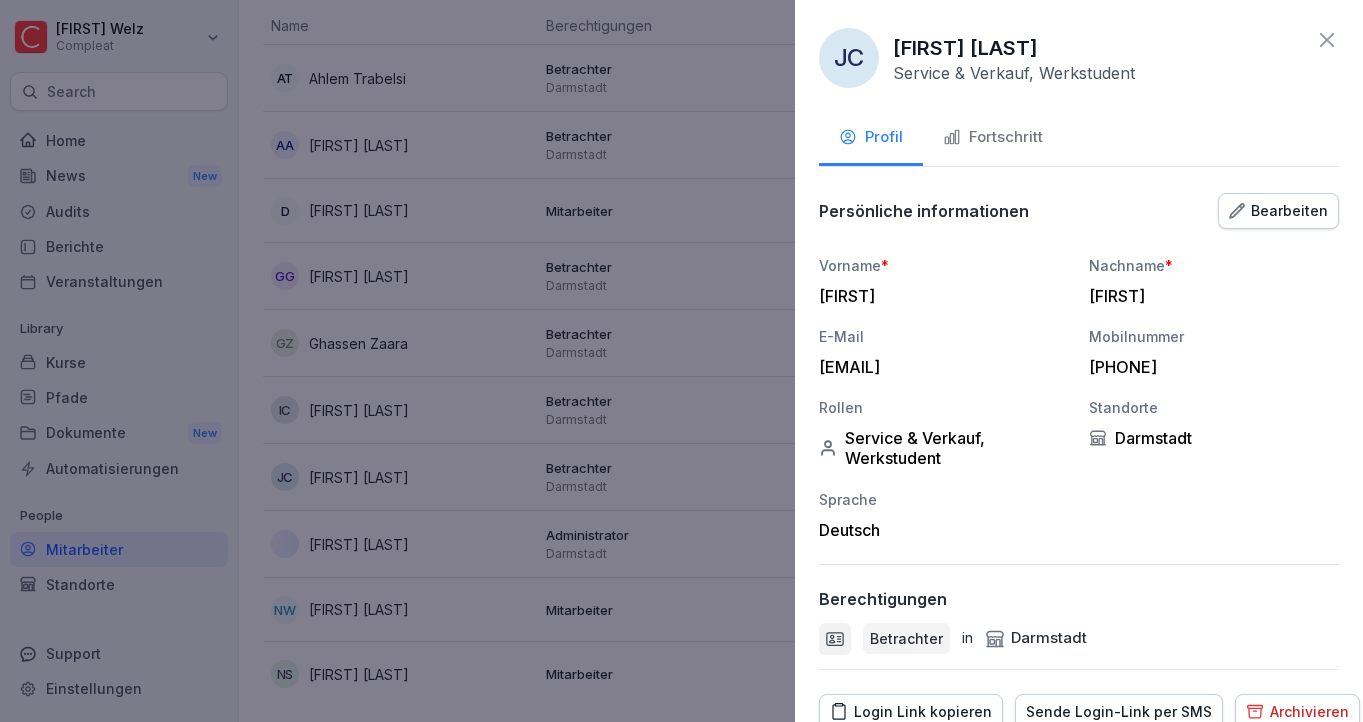 click at bounding box center (681, 361) 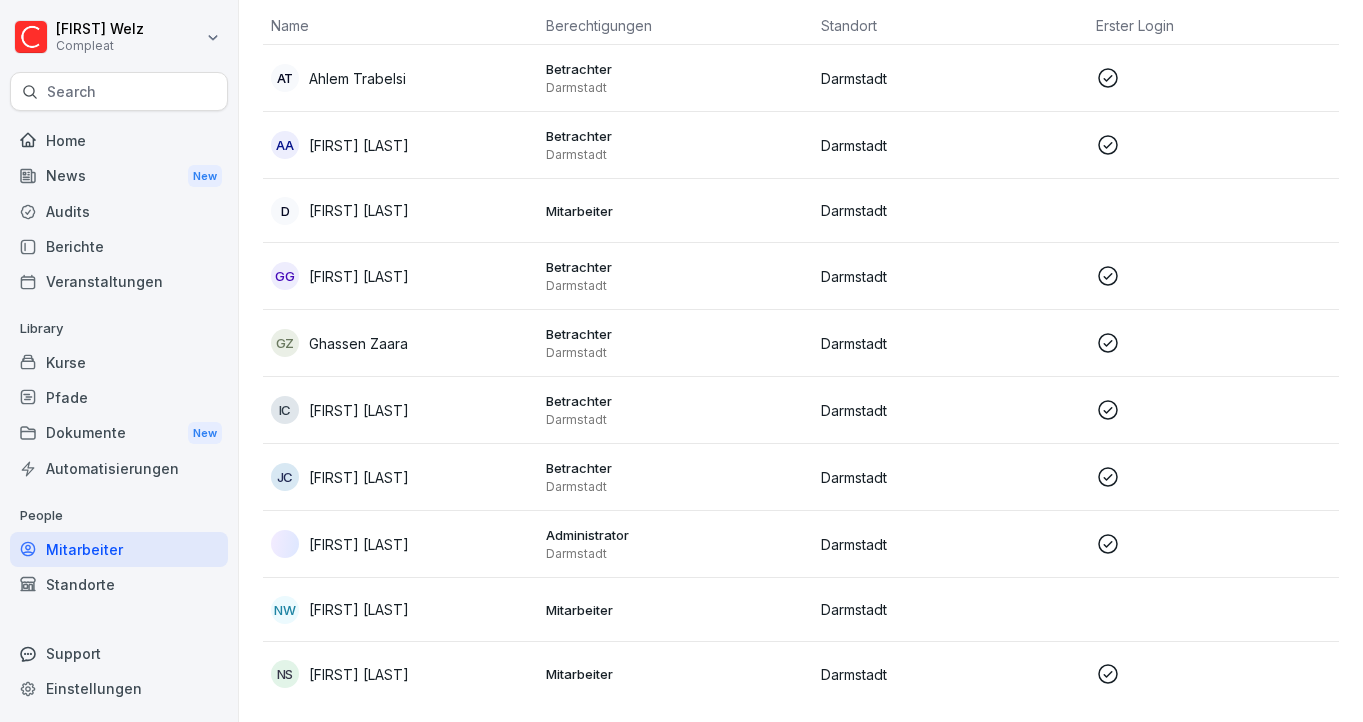 click on "Darmstadt" at bounding box center [675, 286] 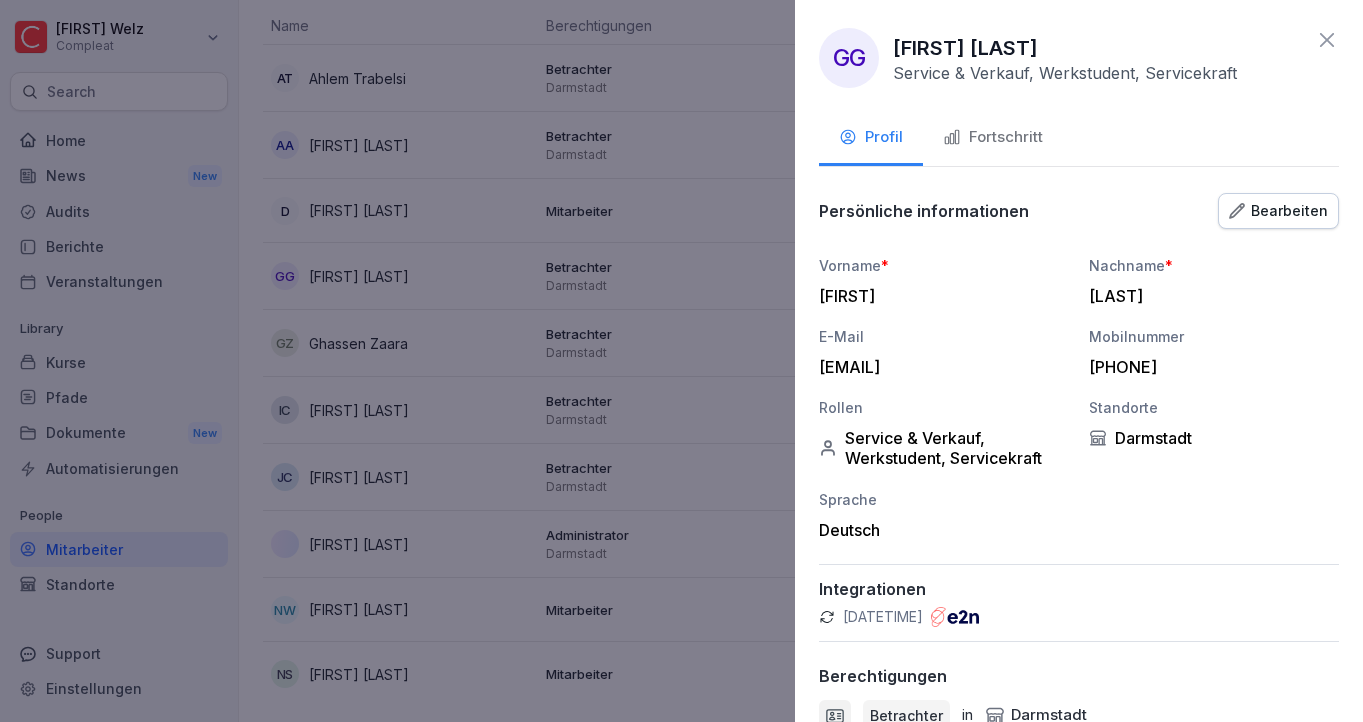 click at bounding box center [681, 361] 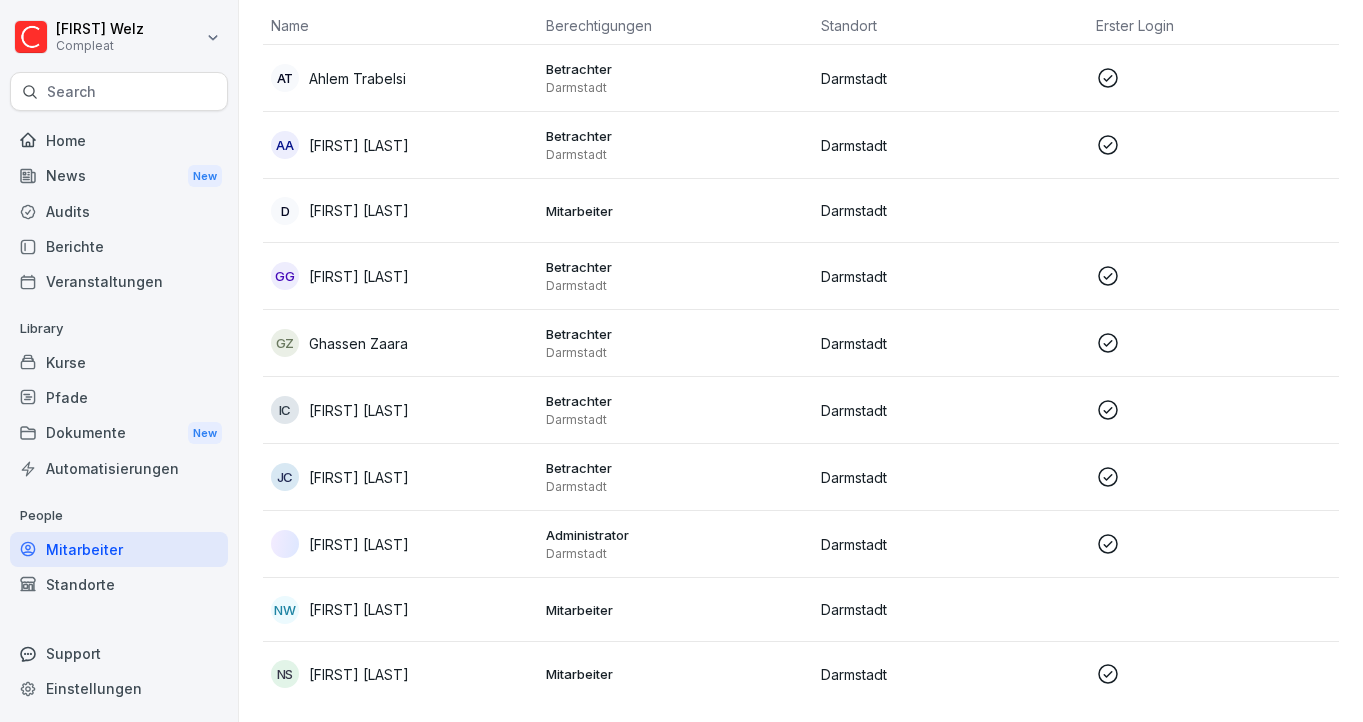 click on "Mitarbeiter" at bounding box center (675, 211) 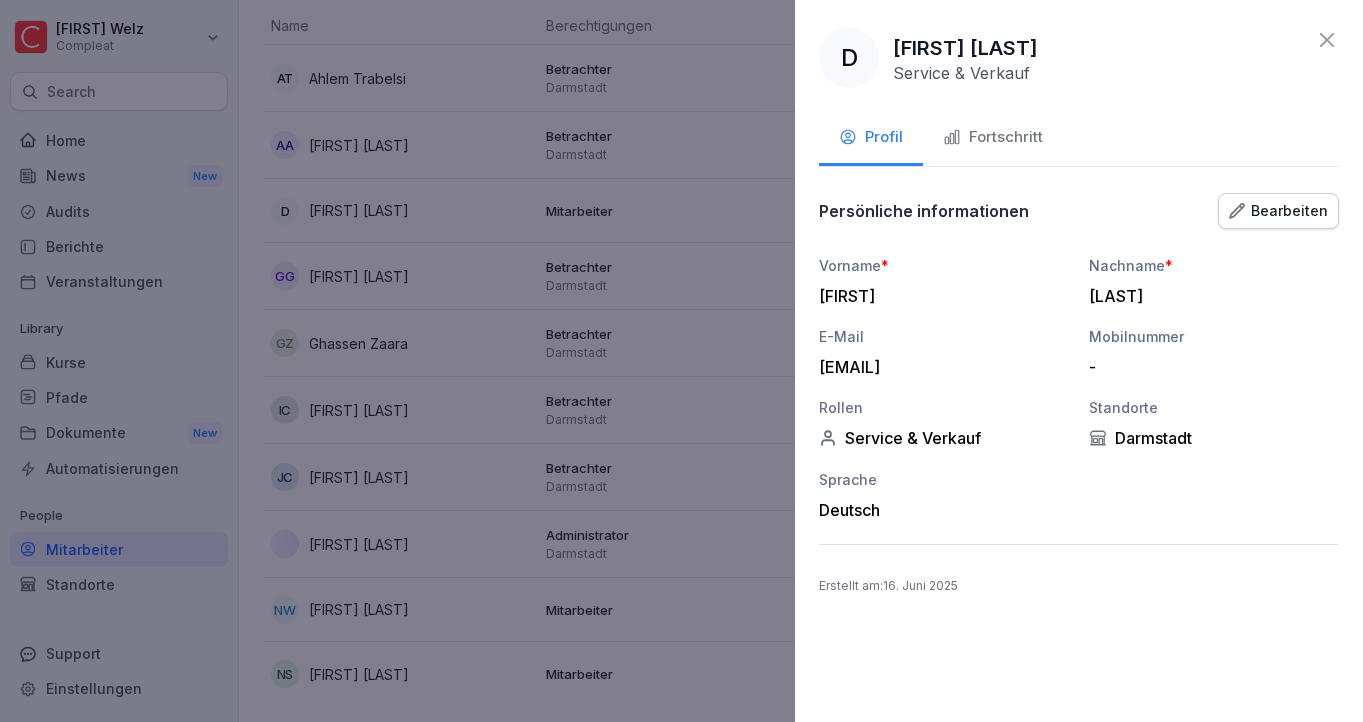 click at bounding box center [681, 361] 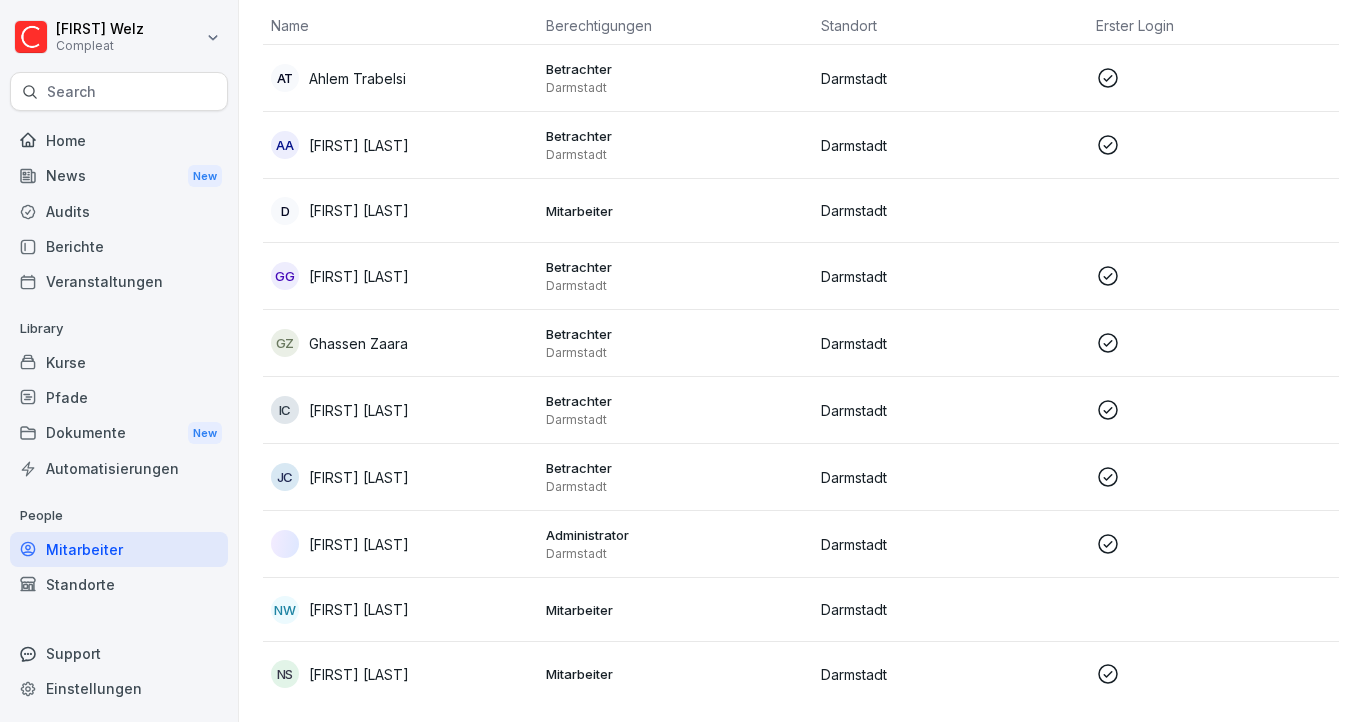 click on "Betrachter" at bounding box center [675, 136] 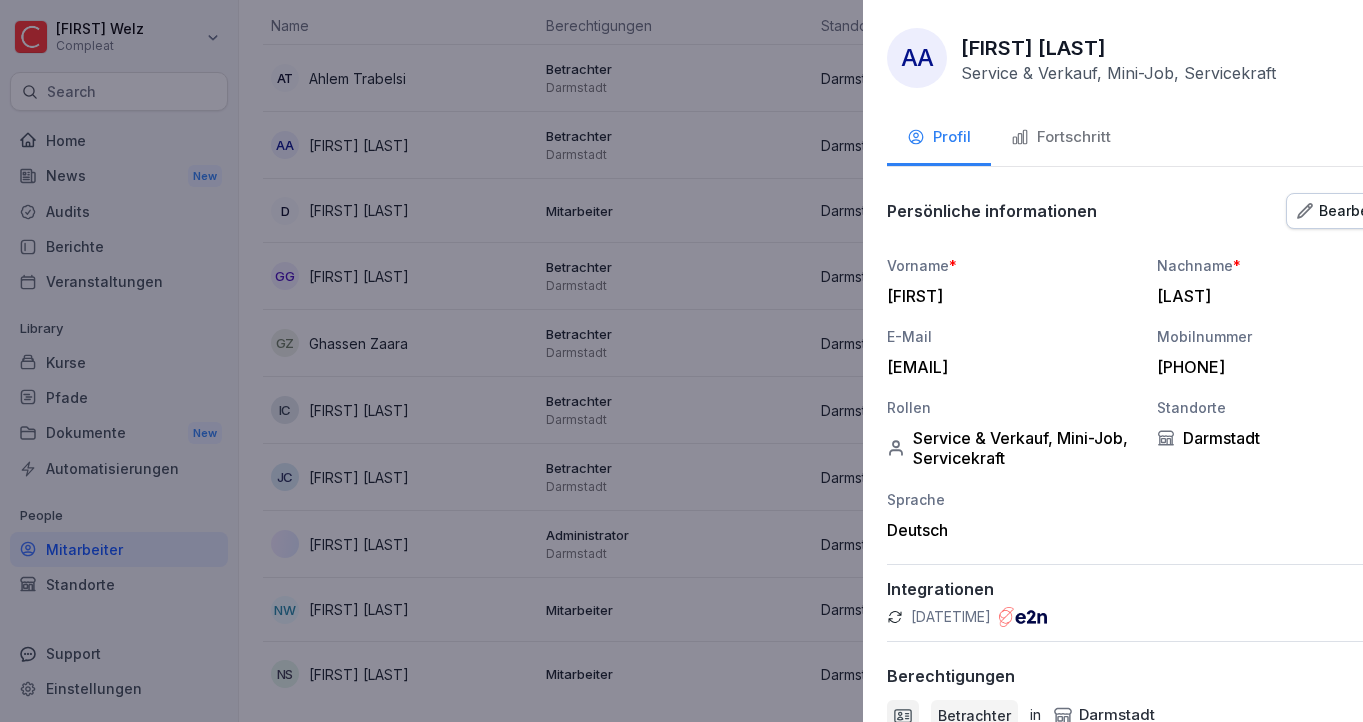 click at bounding box center (681, 361) 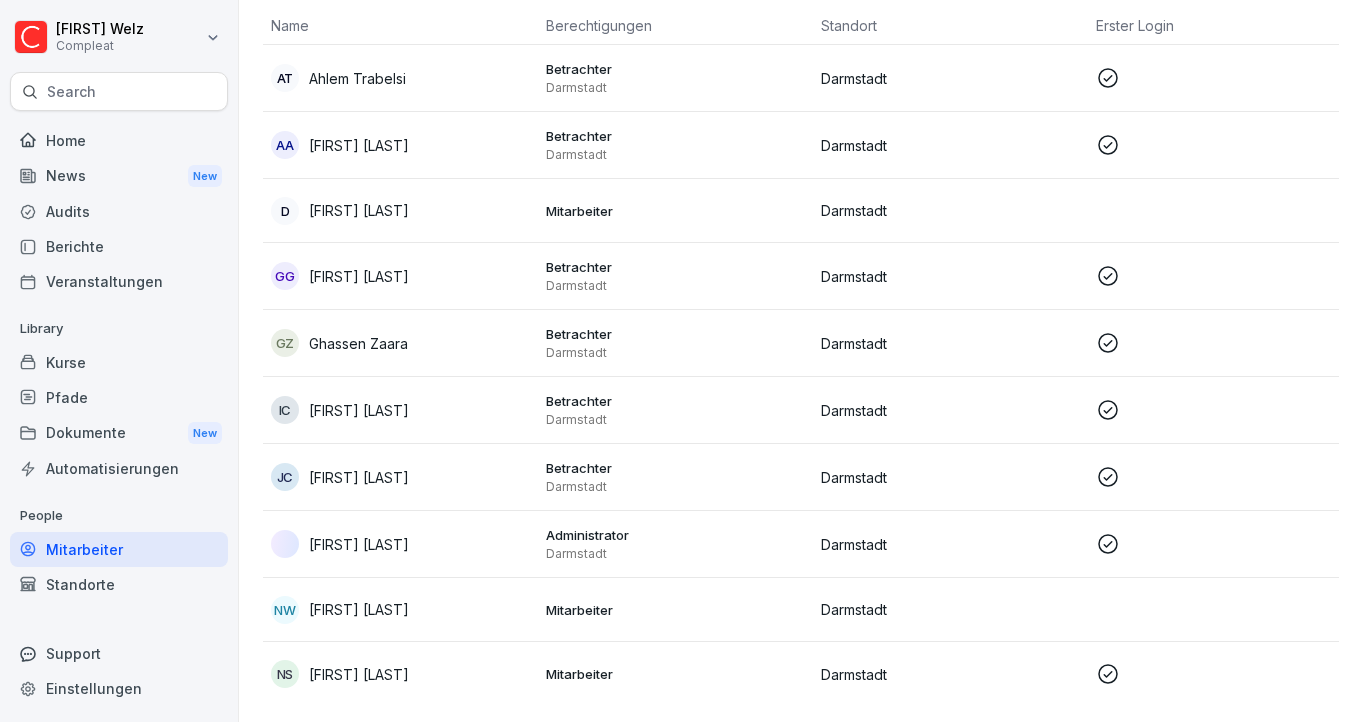 click on "Darmstadt" at bounding box center [675, 155] 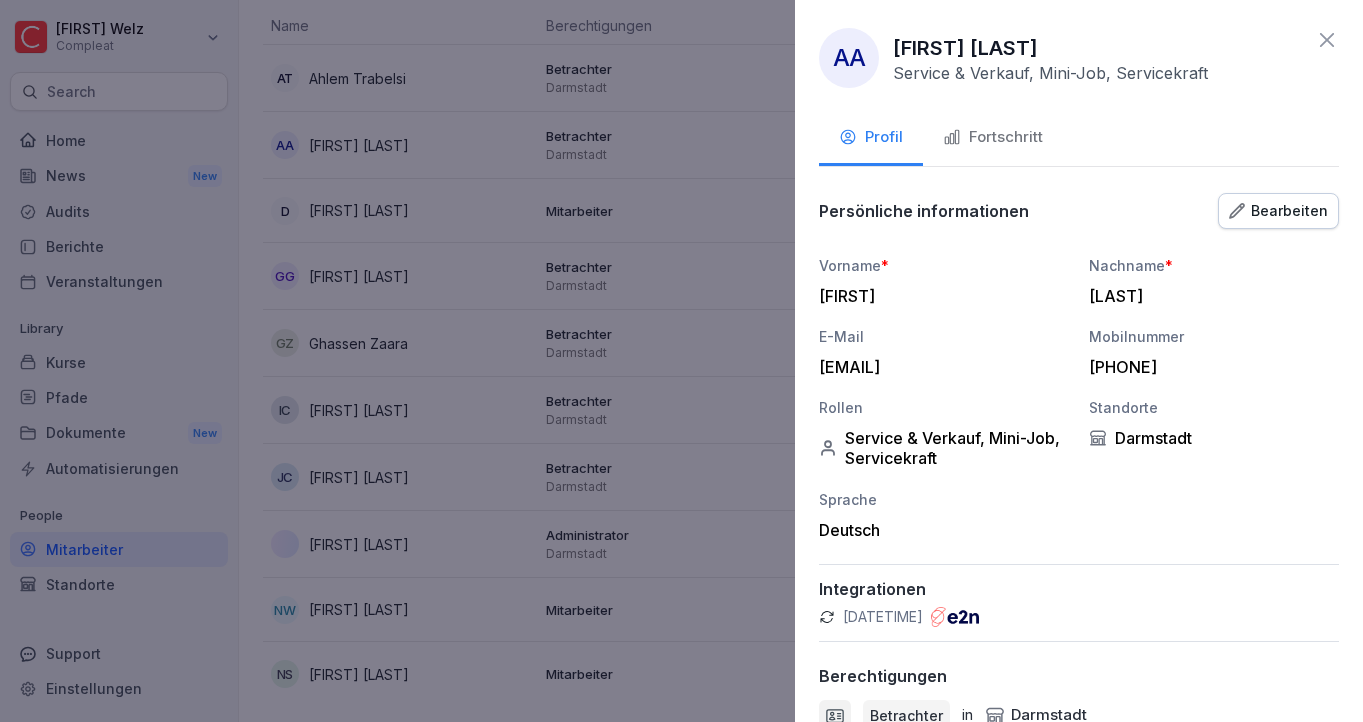 click at bounding box center [681, 361] 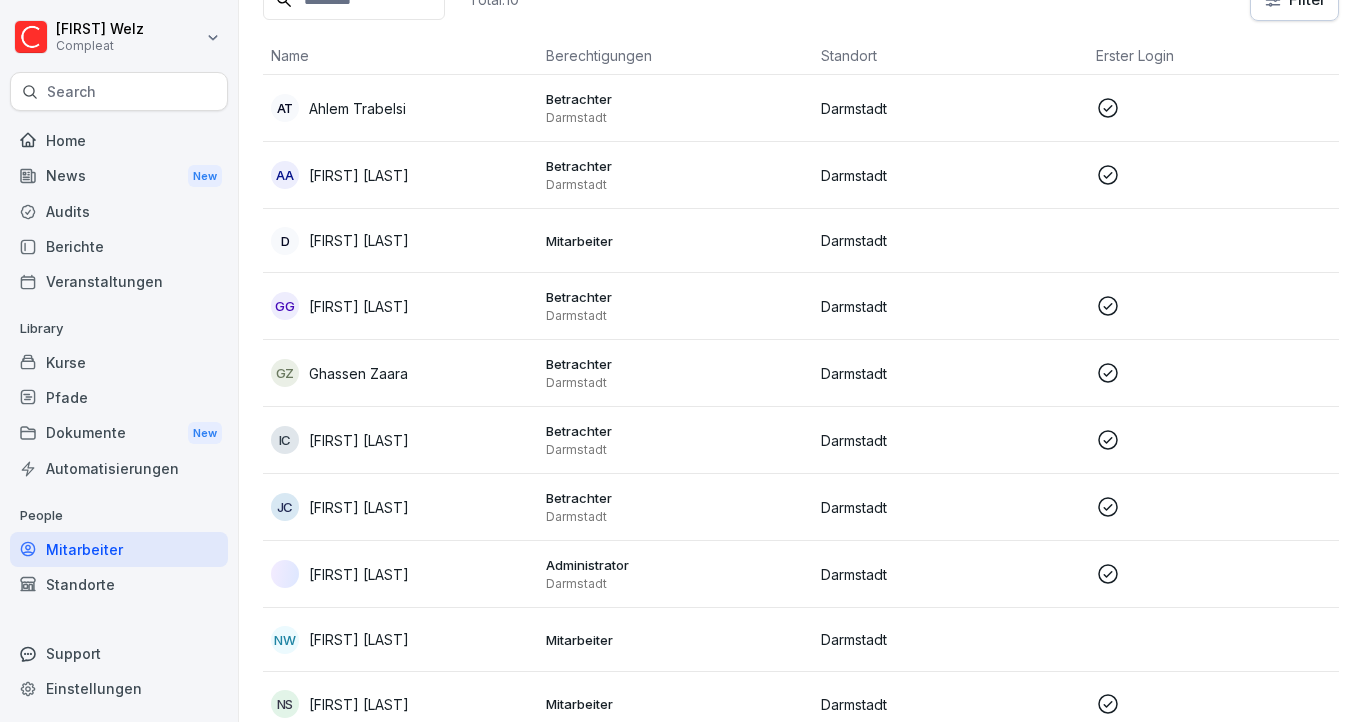 scroll, scrollTop: 0, scrollLeft: 0, axis: both 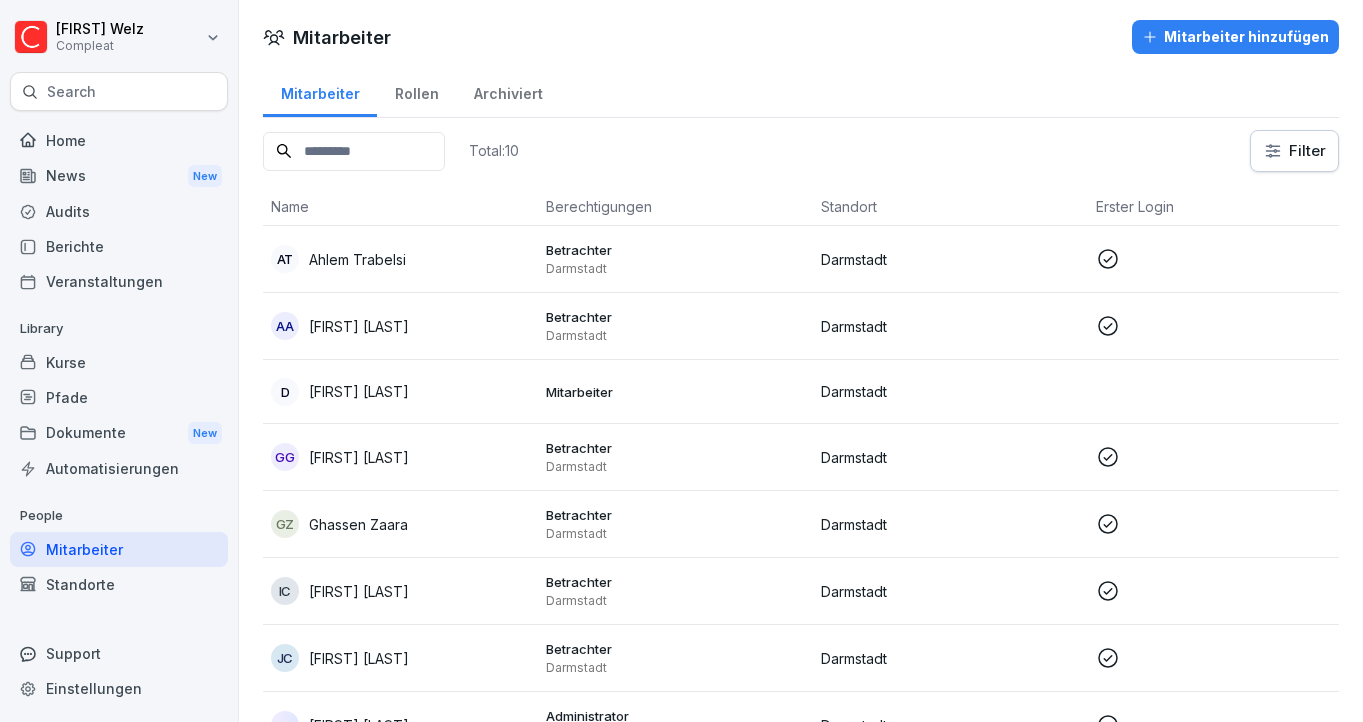 click on "Betrachter" at bounding box center [675, 649] 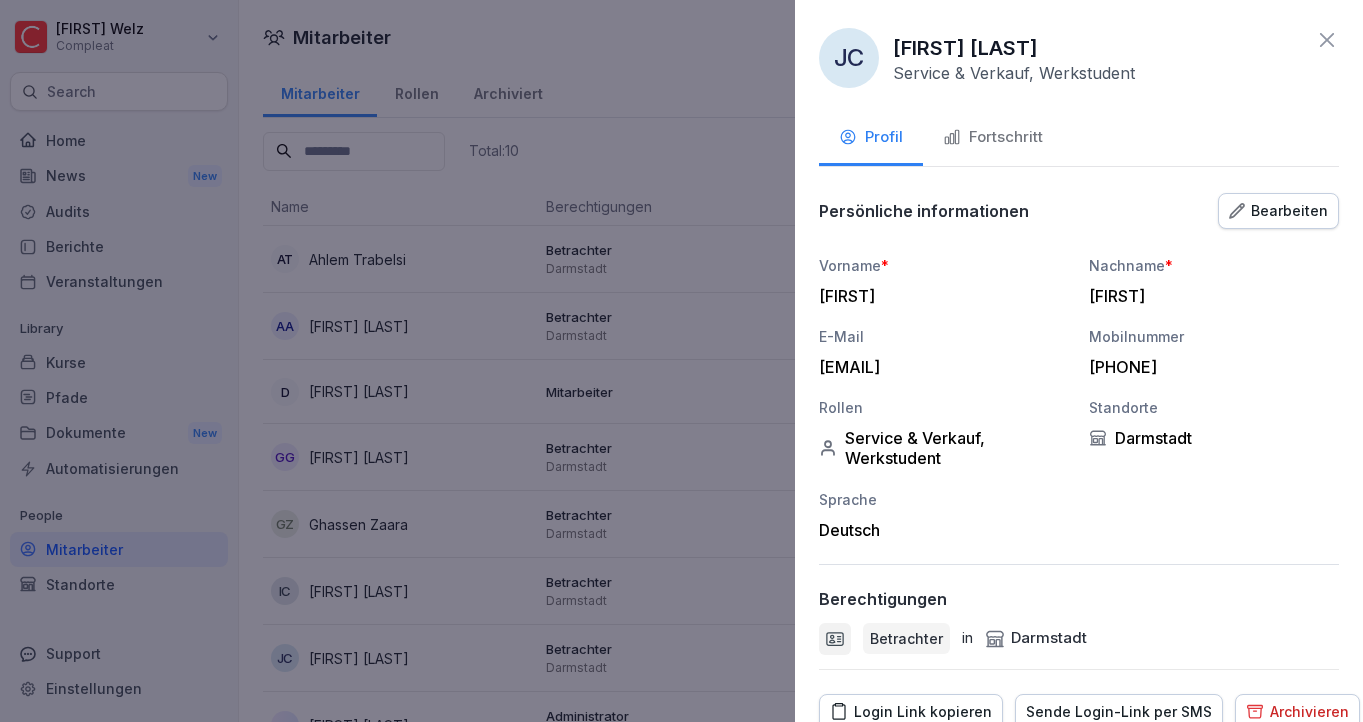 scroll, scrollTop: 85, scrollLeft: 0, axis: vertical 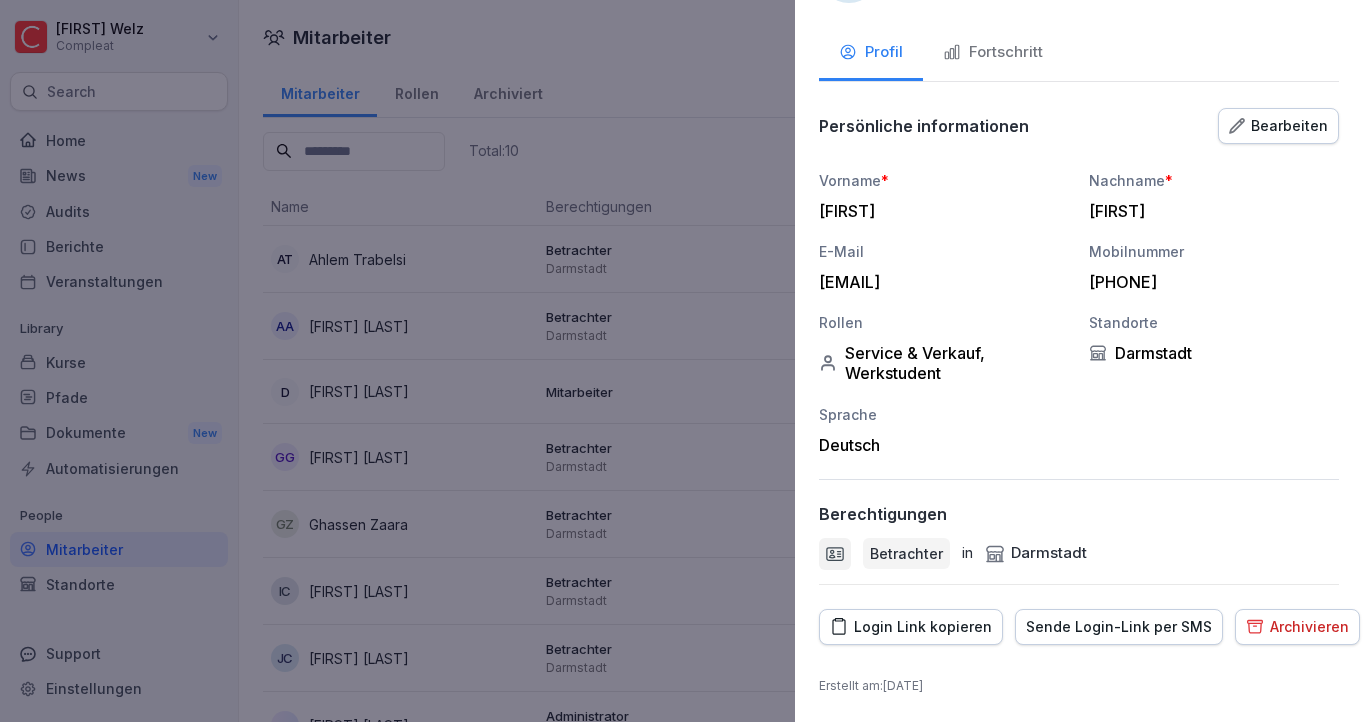 click 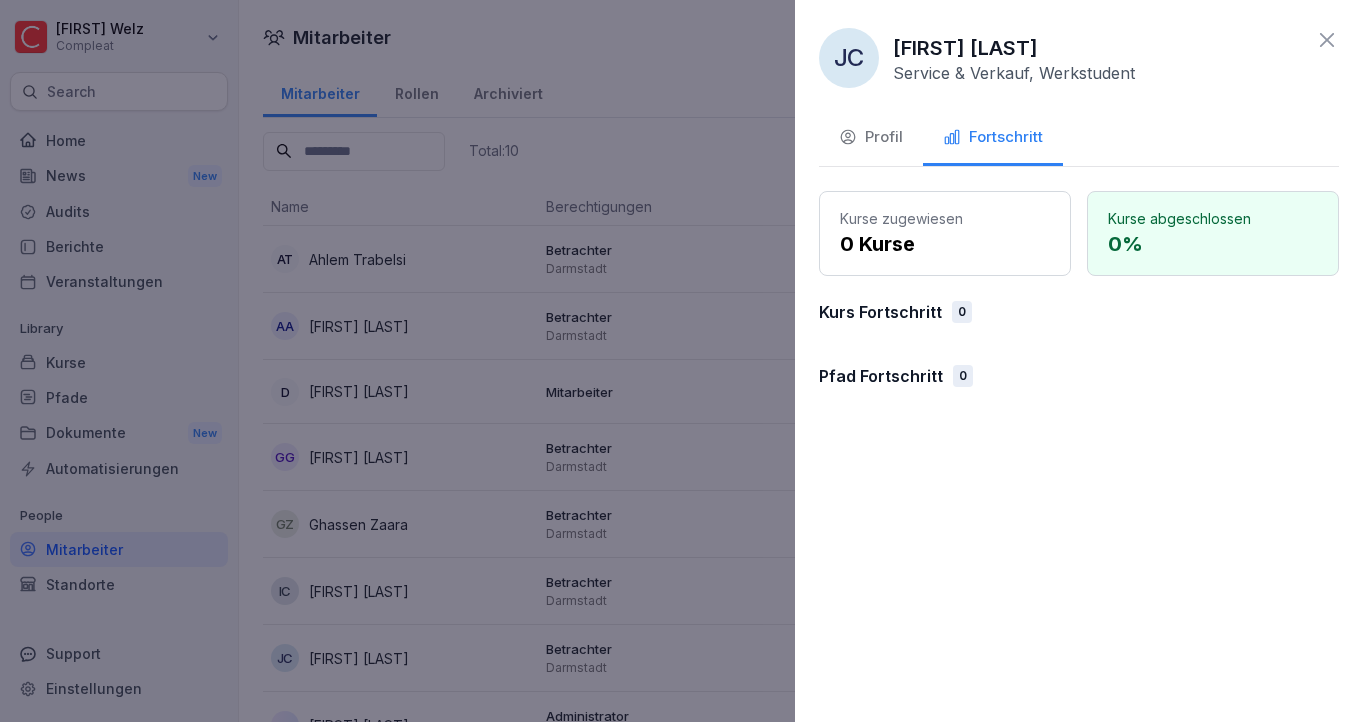 click on "Profil" at bounding box center [871, 139] 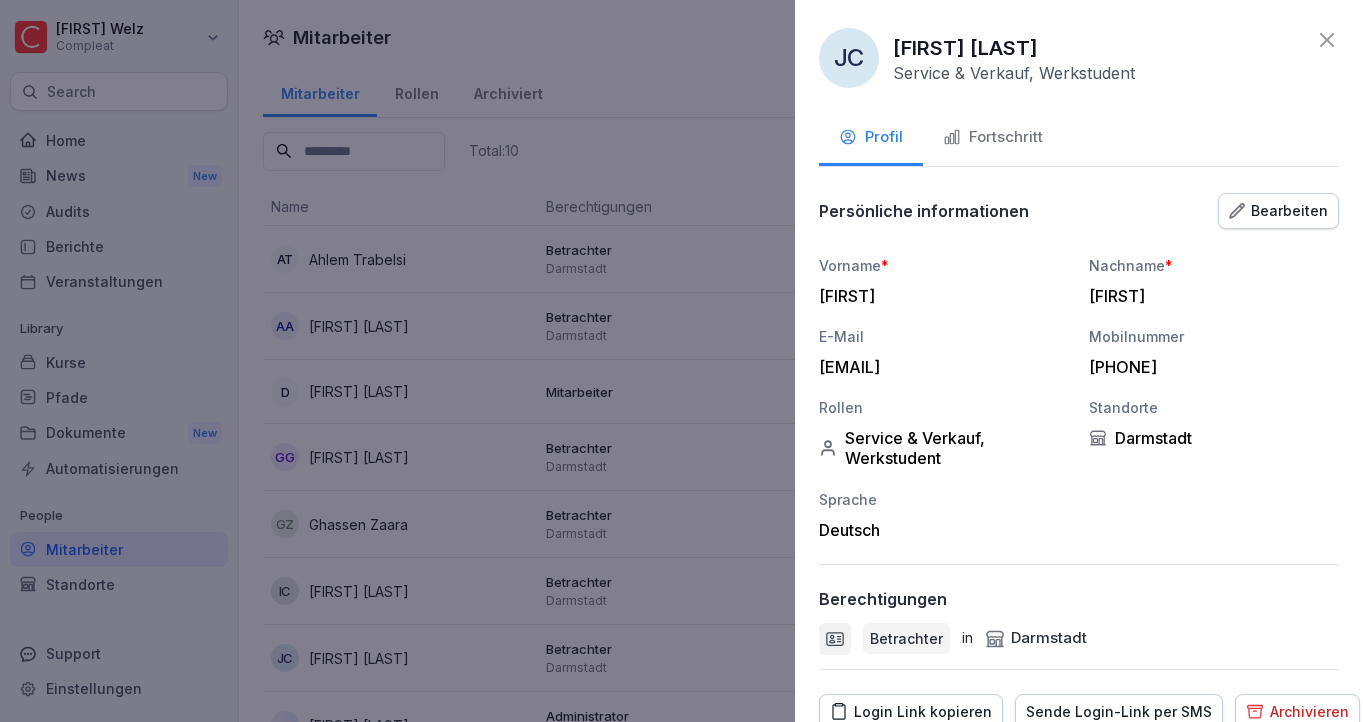 click on "Bearbeiten" at bounding box center [1278, 211] 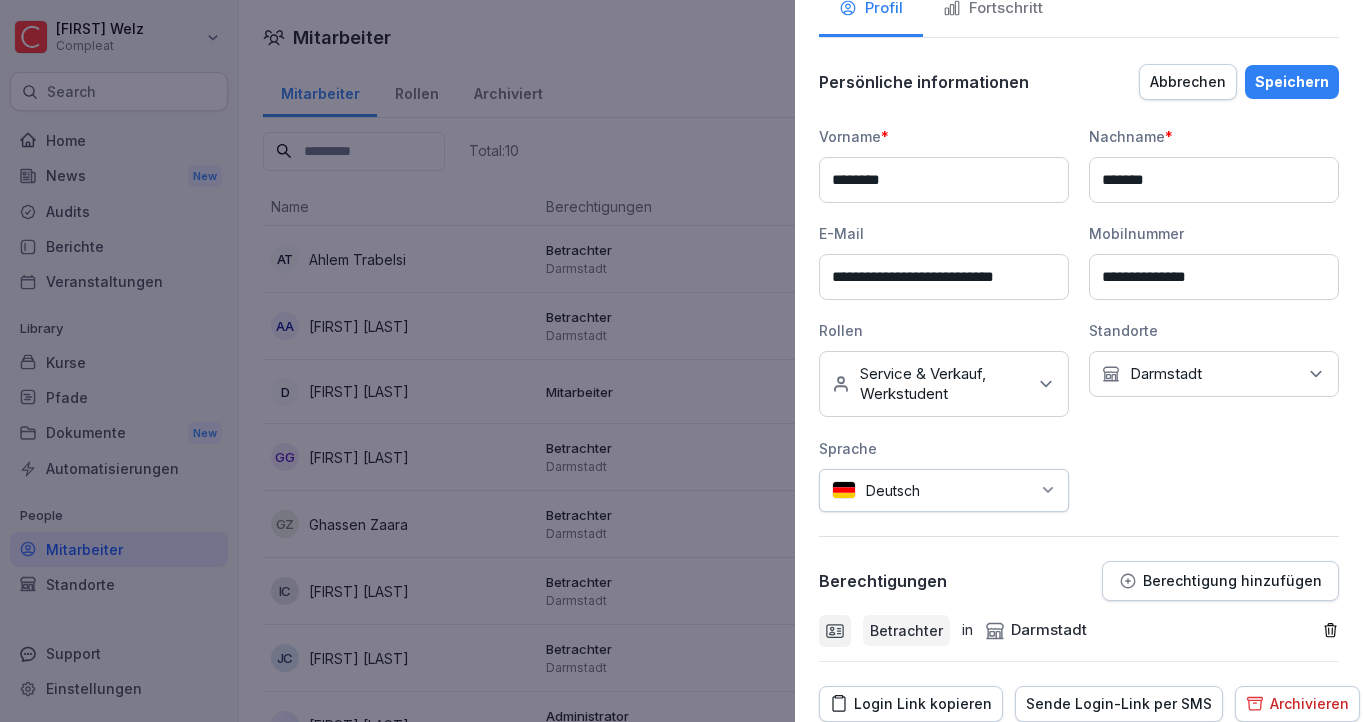 scroll, scrollTop: 0, scrollLeft: 0, axis: both 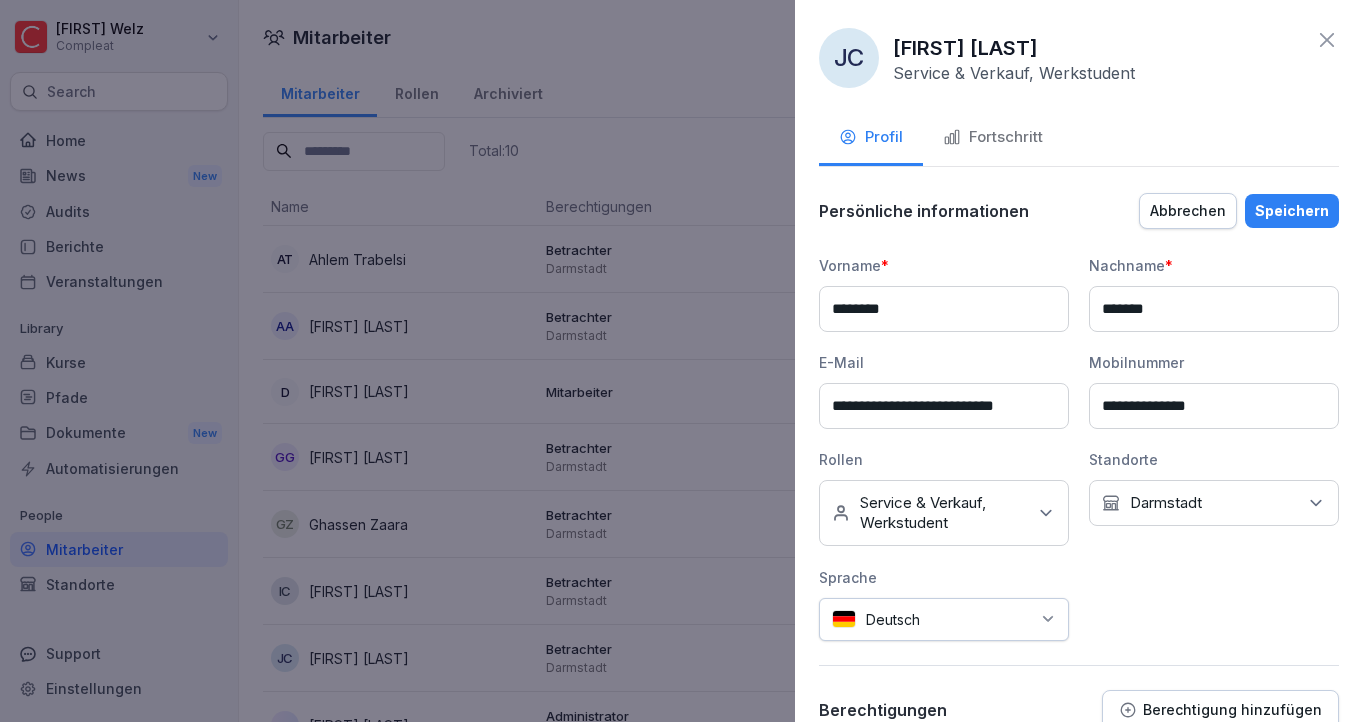 click on "Speichern" at bounding box center (1292, 211) 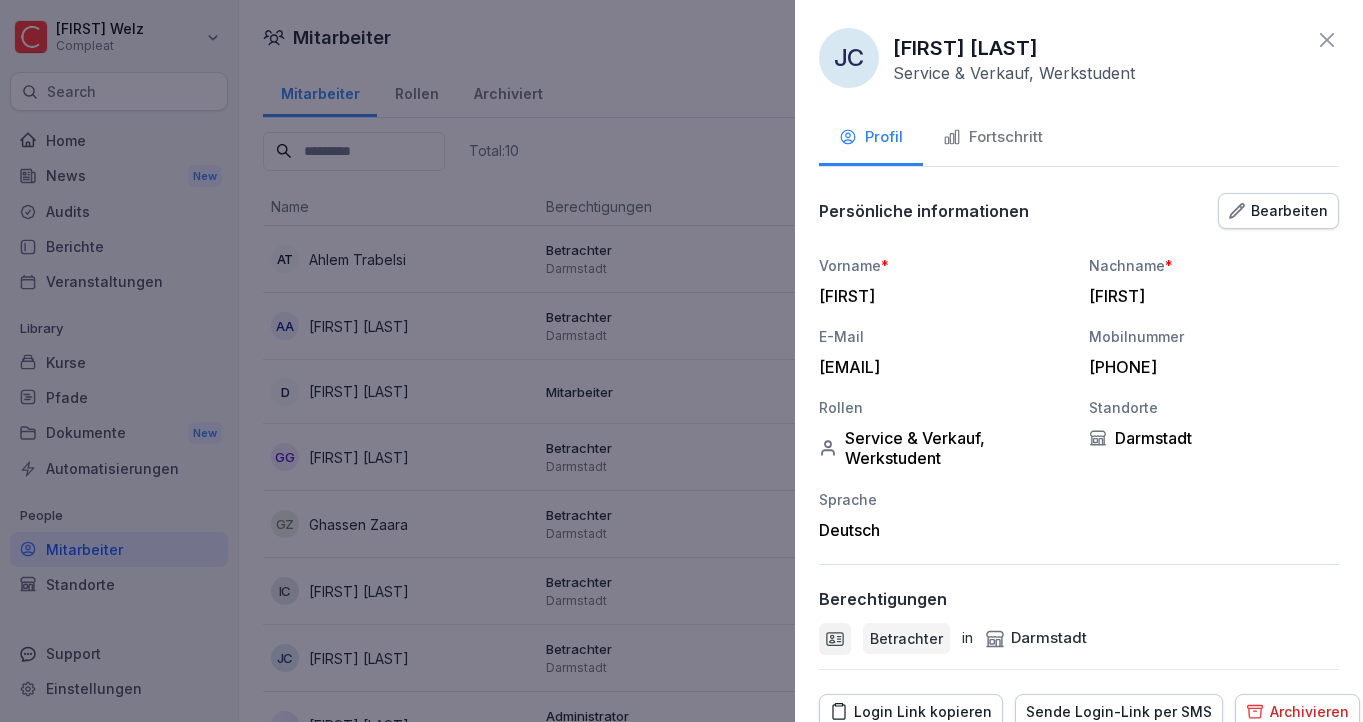 click at bounding box center [681, 361] 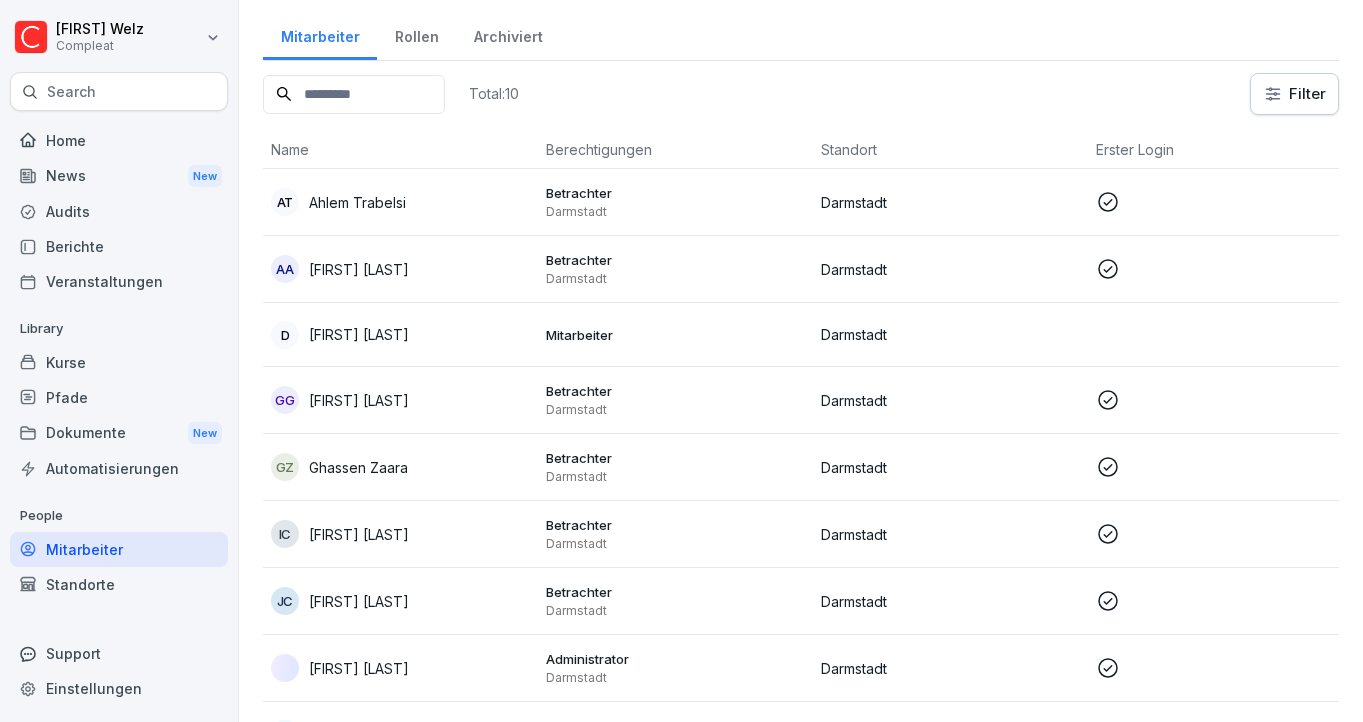 scroll, scrollTop: 65, scrollLeft: 0, axis: vertical 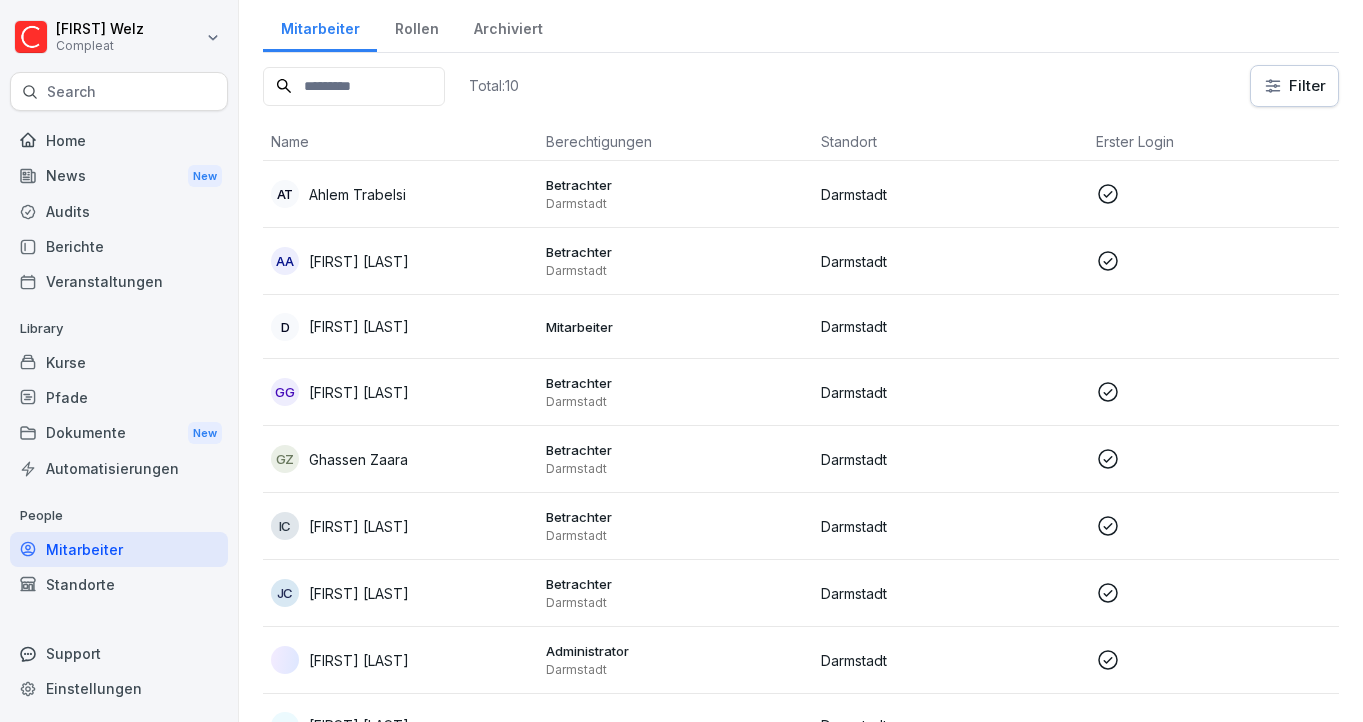 click on "Betrachter" at bounding box center [675, 584] 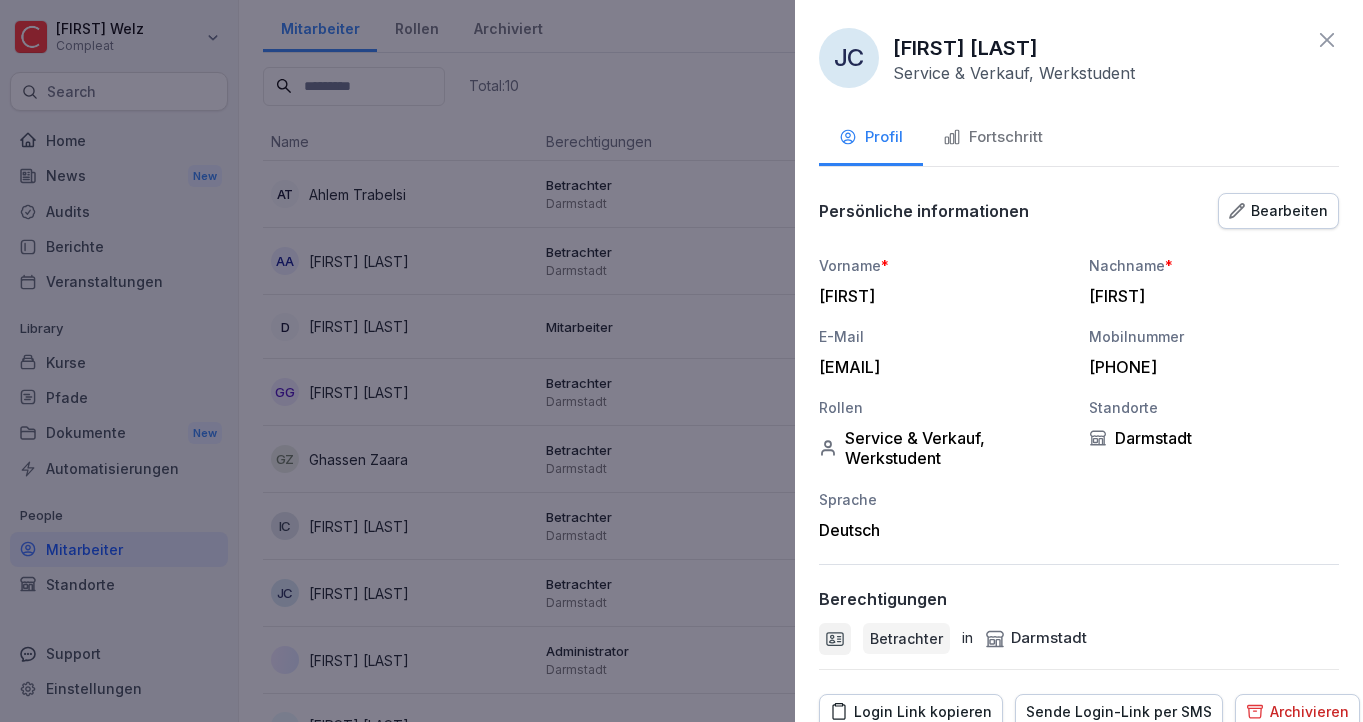 click at bounding box center [681, 361] 